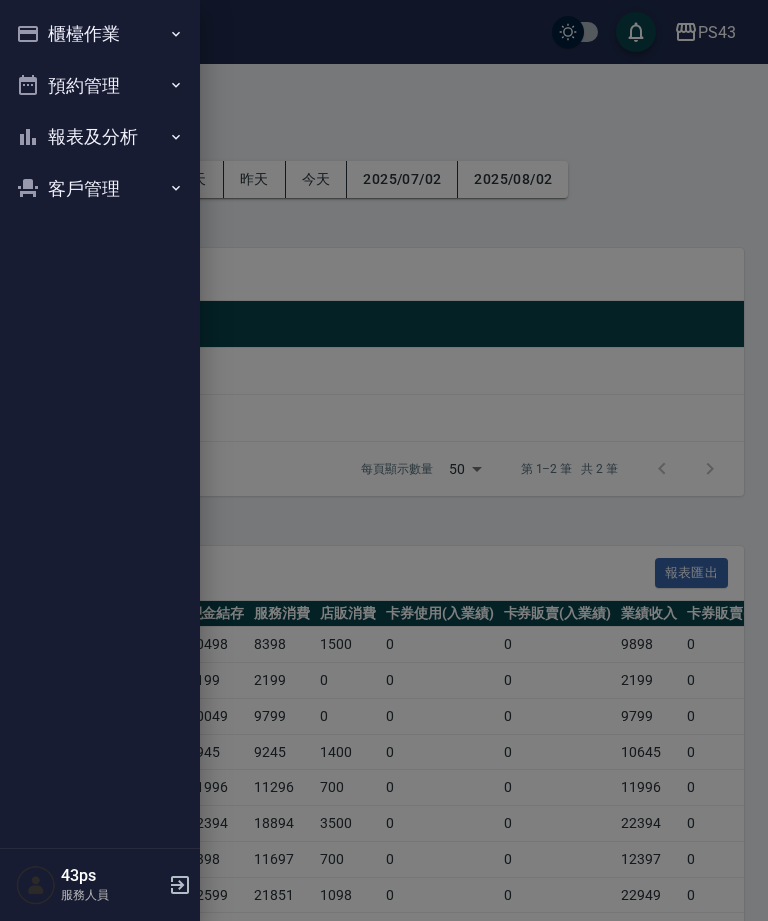 scroll, scrollTop: 0, scrollLeft: 0, axis: both 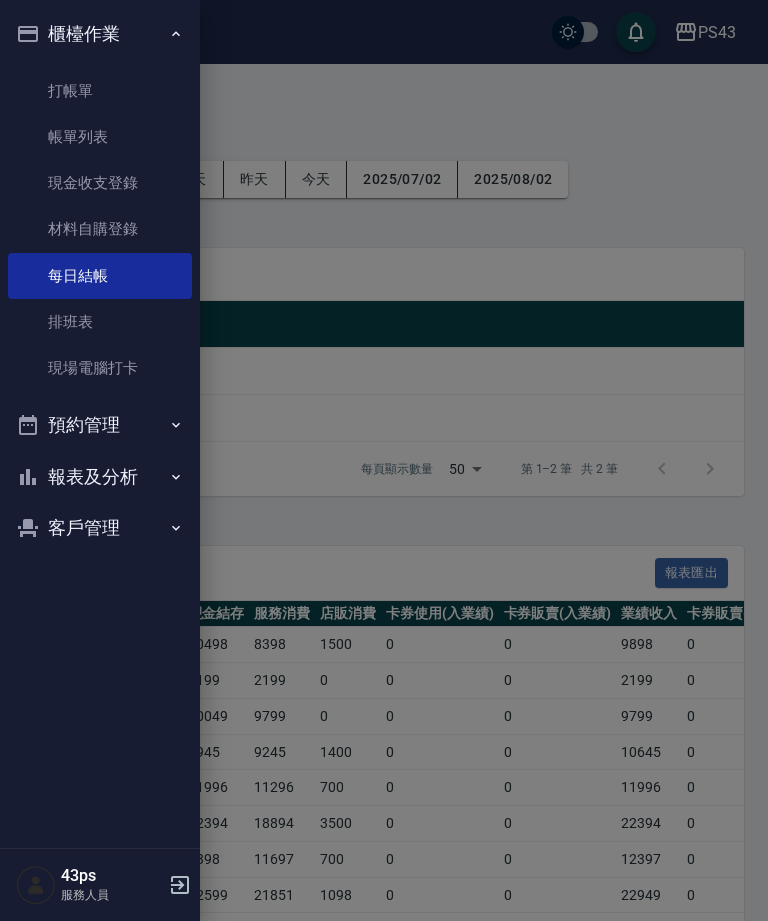 click on "帳單列表" at bounding box center [100, 137] 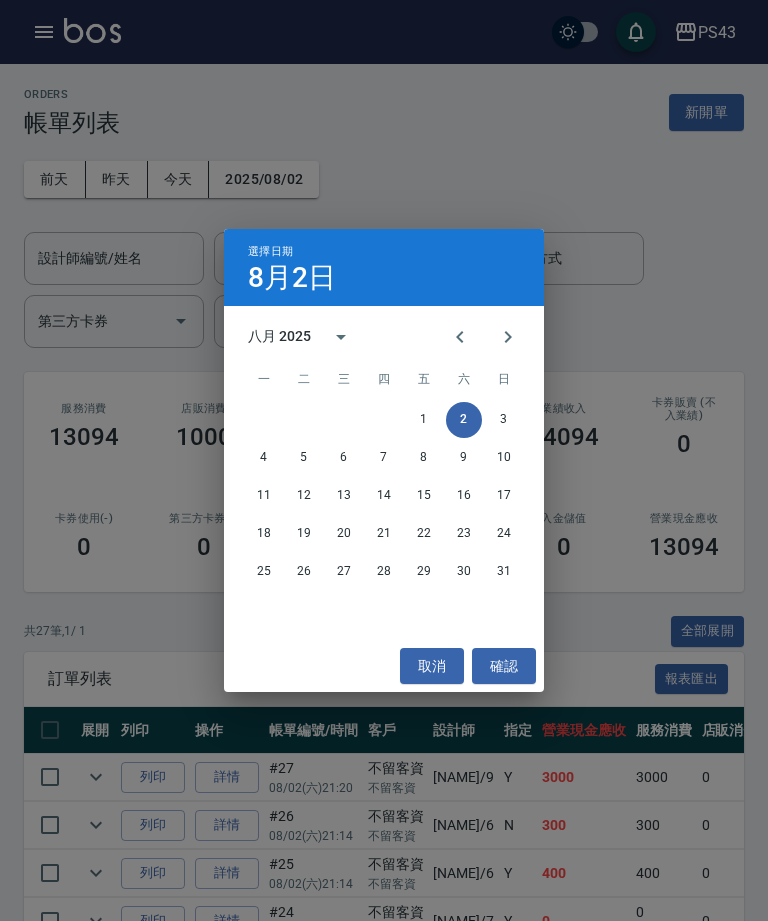 click at bounding box center [460, 337] 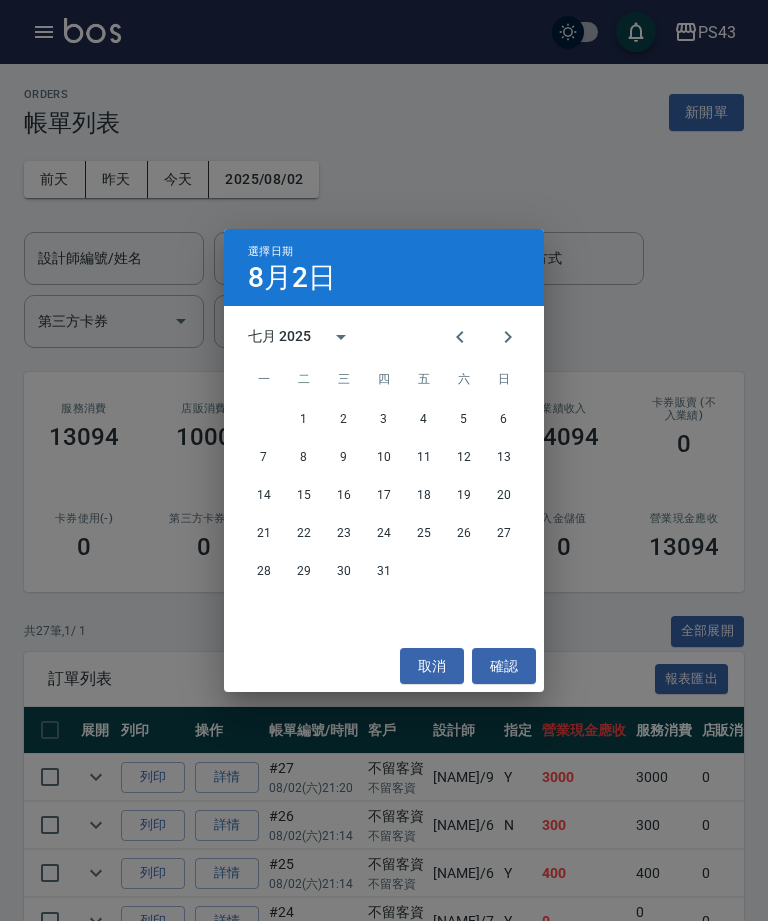 click on "31" at bounding box center [384, 572] 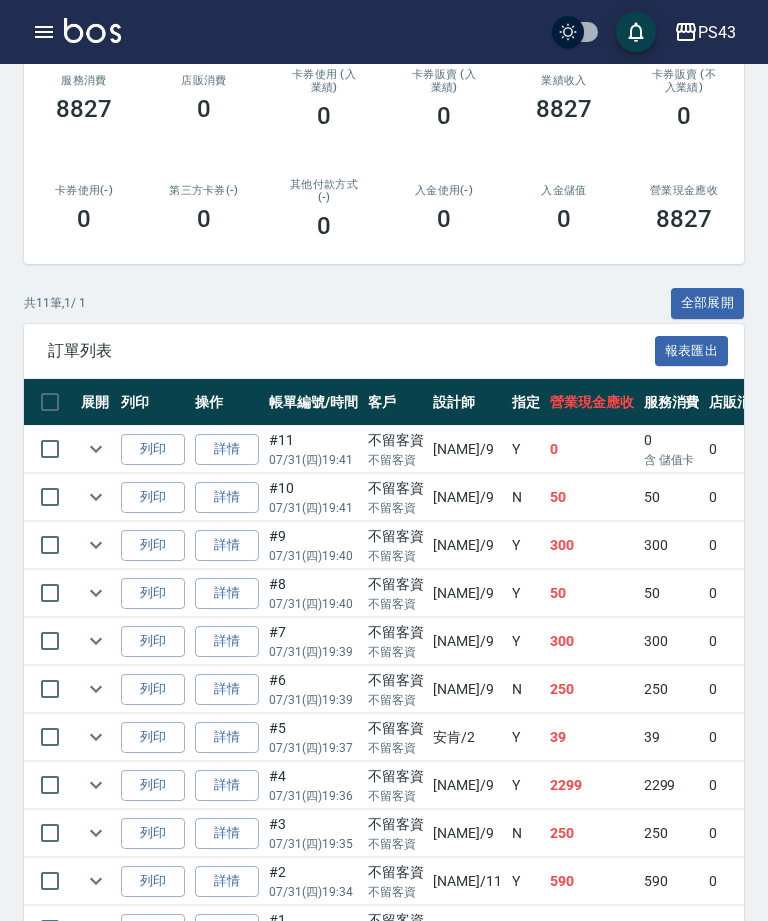 scroll, scrollTop: 373, scrollLeft: 0, axis: vertical 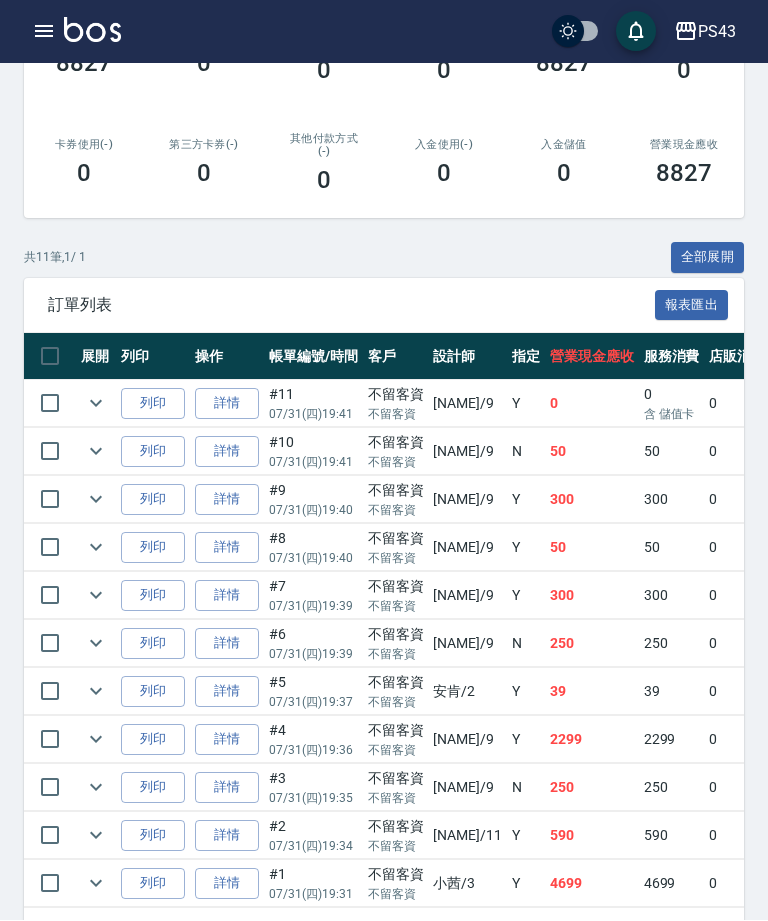 click on "詳情" at bounding box center (227, 884) 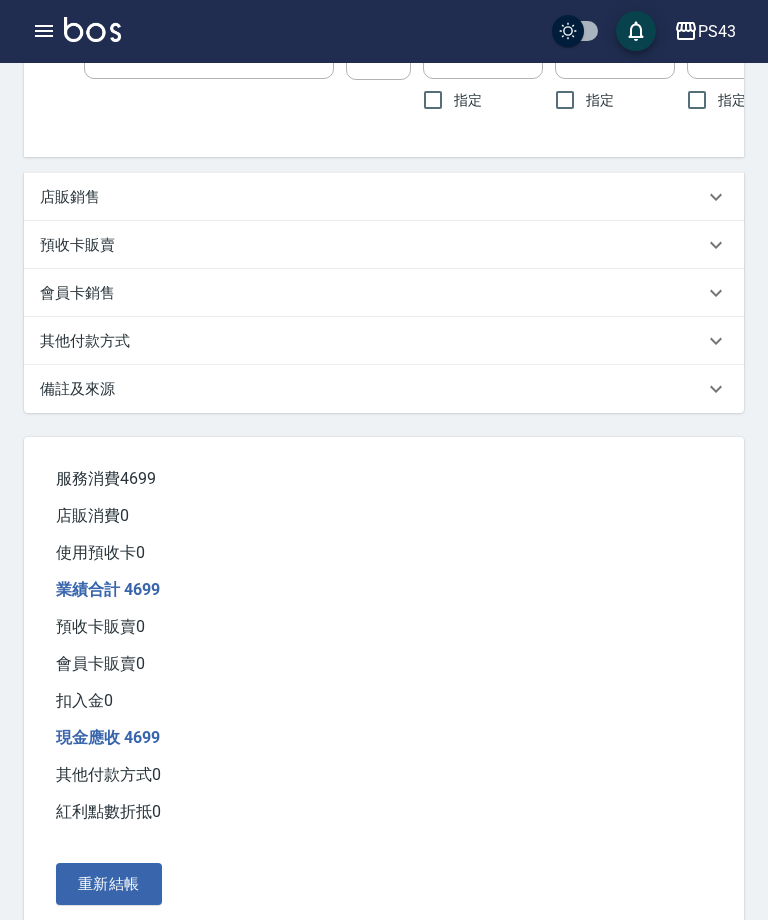 type on "2025/07/31 19:31" 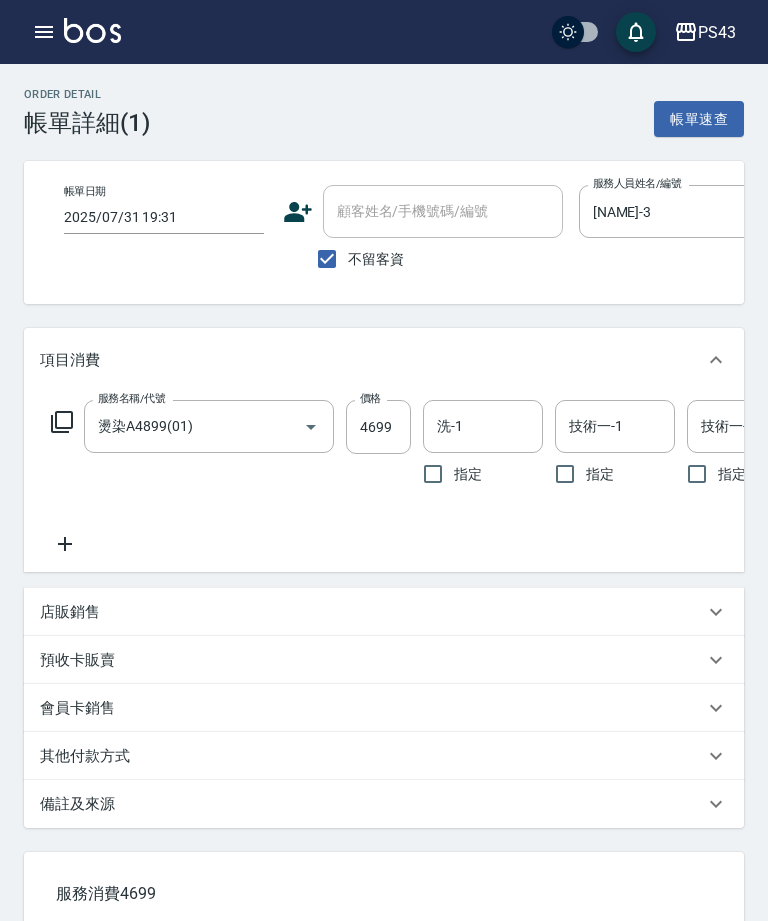 click on "4699" at bounding box center [378, 427] 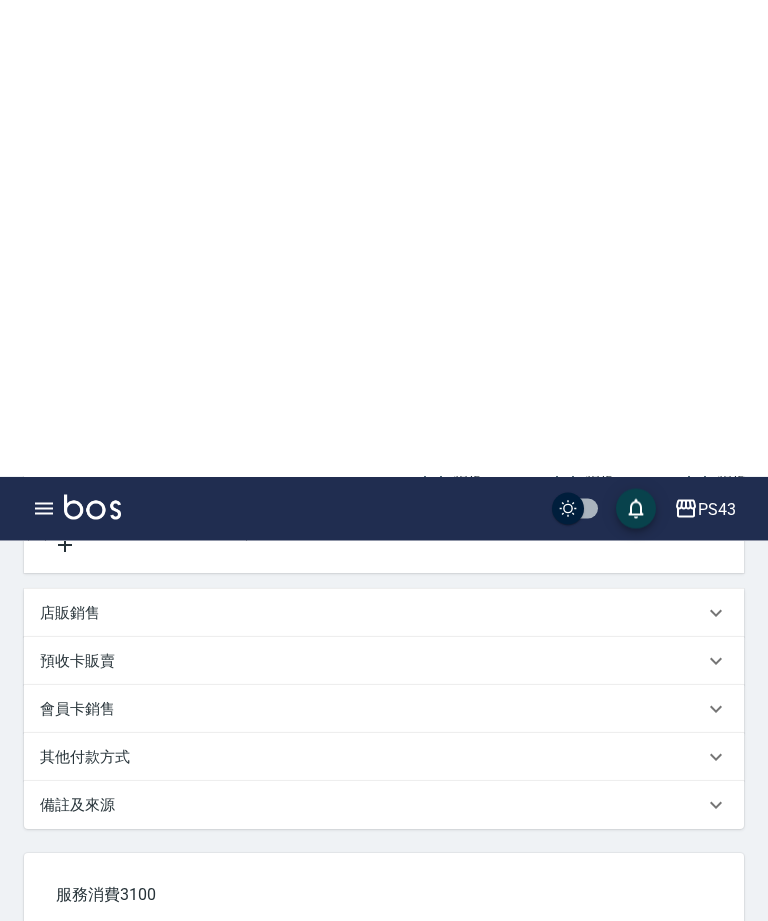 scroll, scrollTop: 509, scrollLeft: 0, axis: vertical 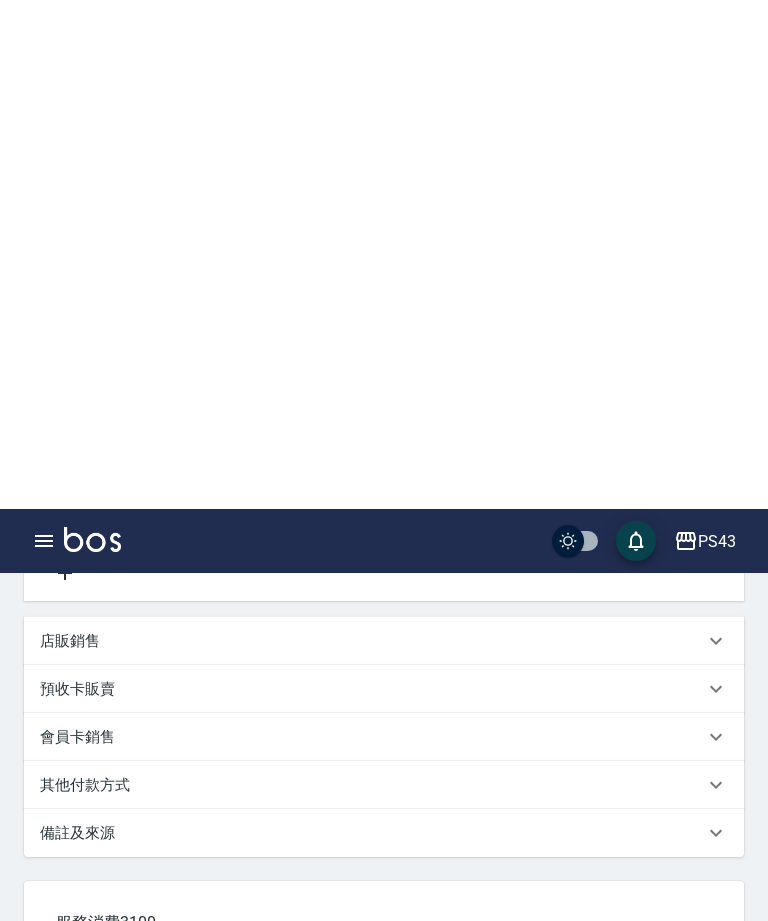 type on "3100" 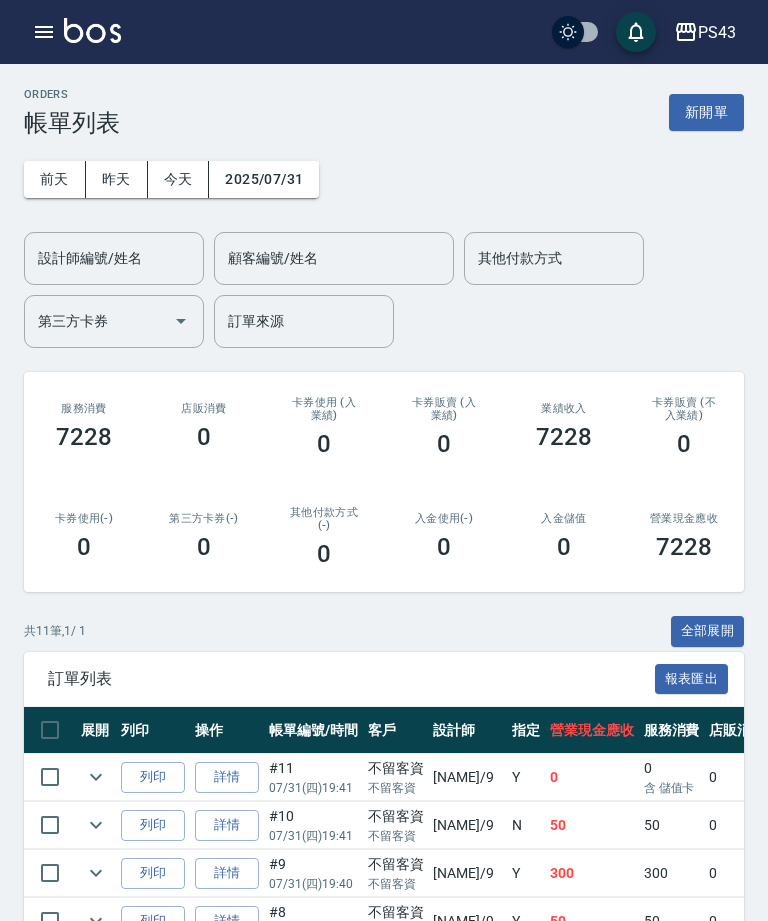 click 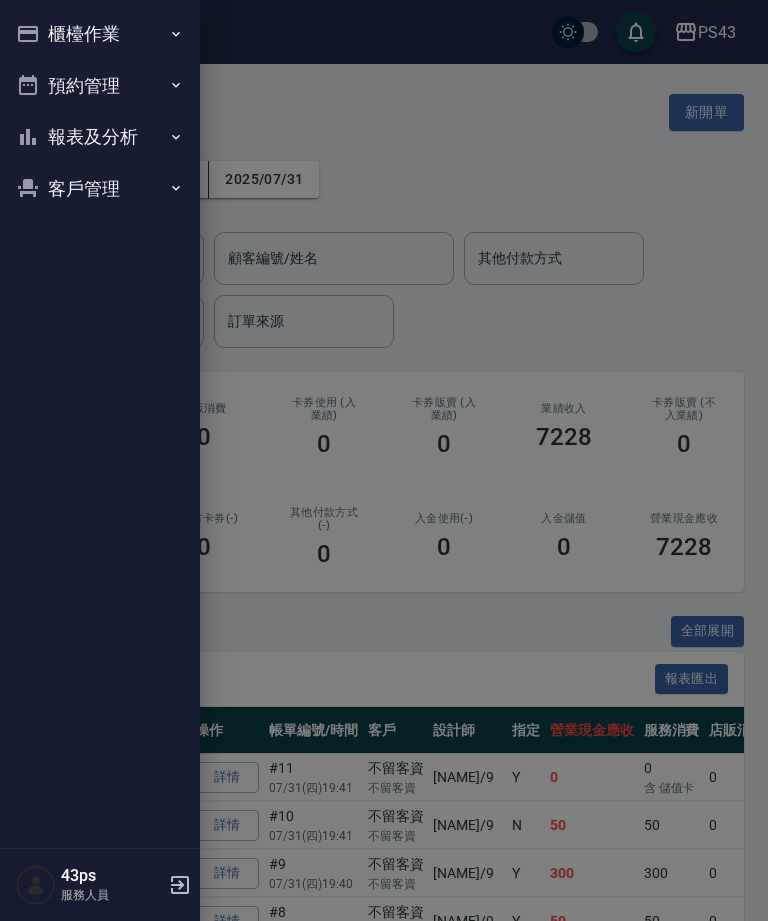 click on "櫃檯作業" at bounding box center [100, 34] 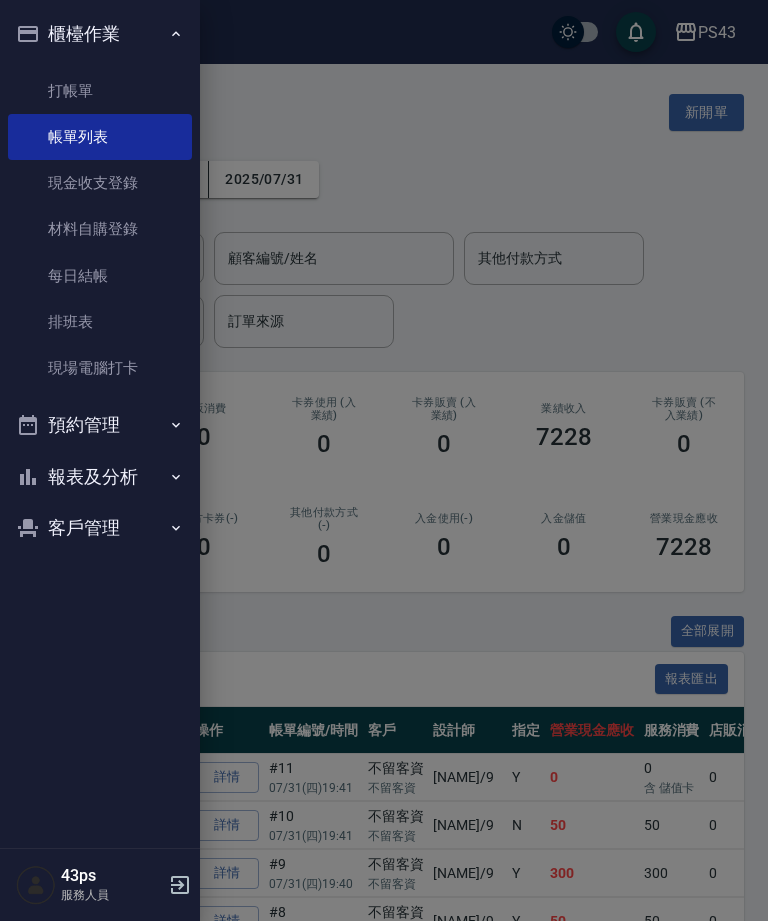 click on "打帳單" at bounding box center (100, 91) 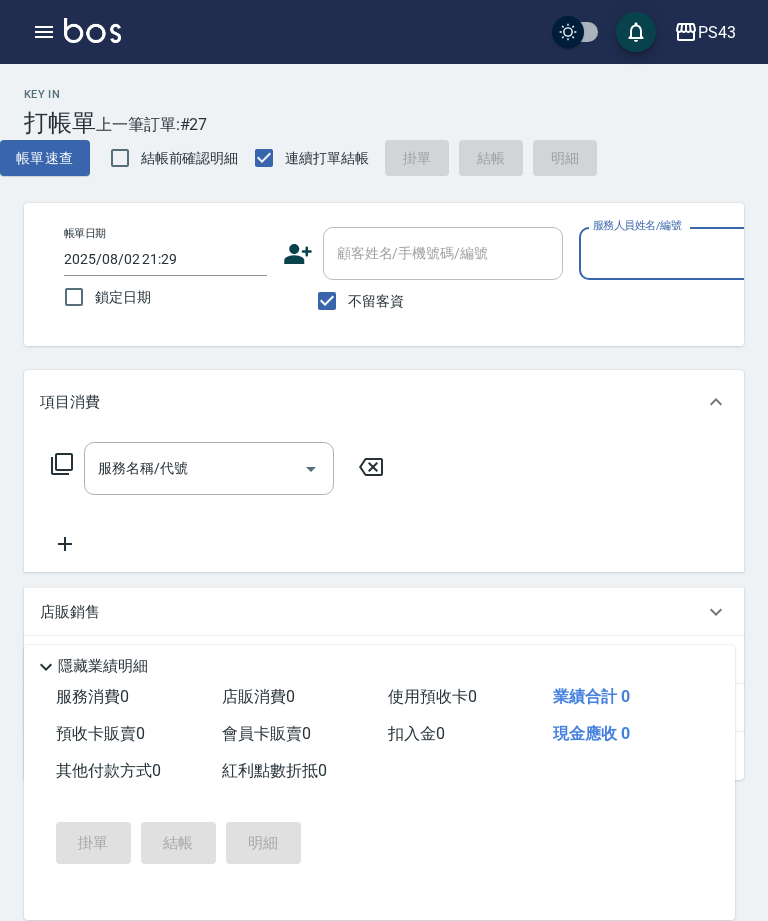 click on "2025/08/02 21:29" at bounding box center (165, 259) 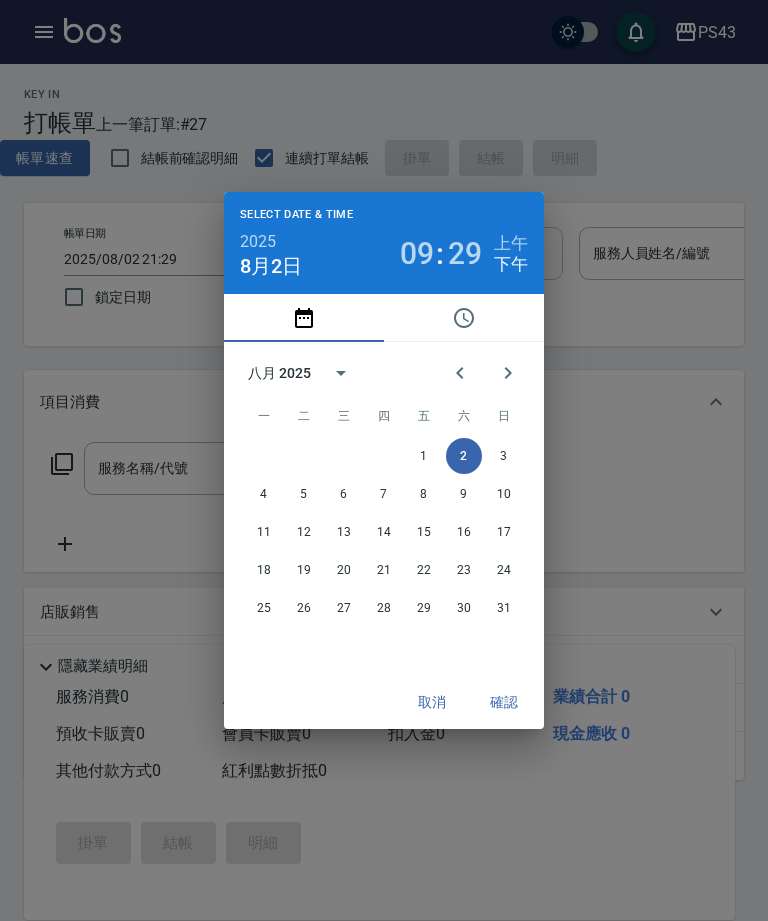 click 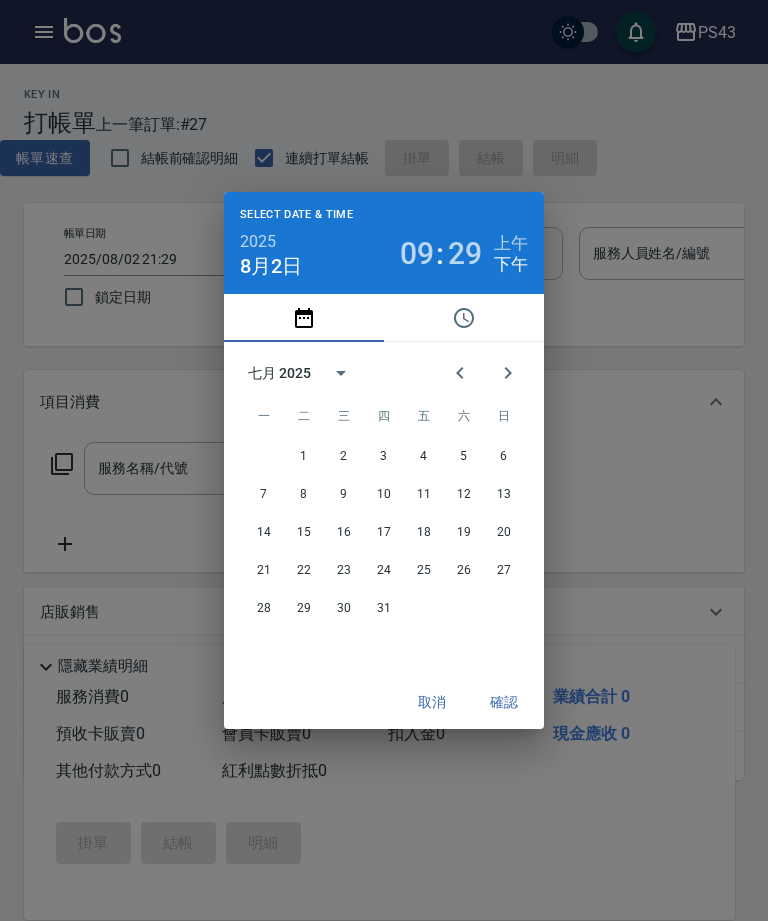 click on "31" at bounding box center [384, 608] 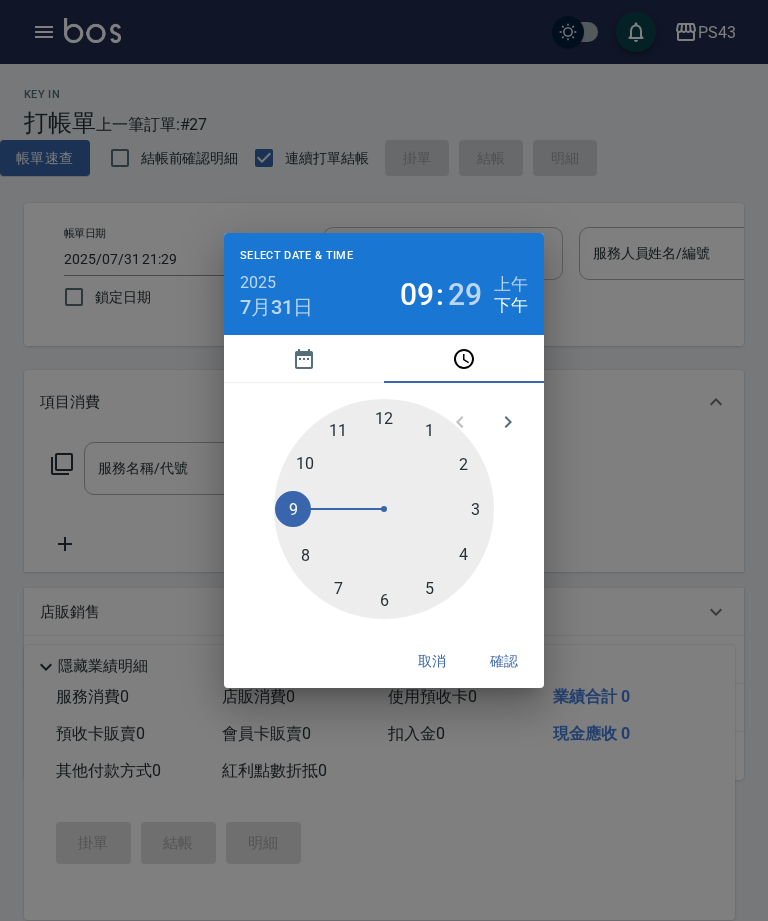 type on "2025/07/31 21:29" 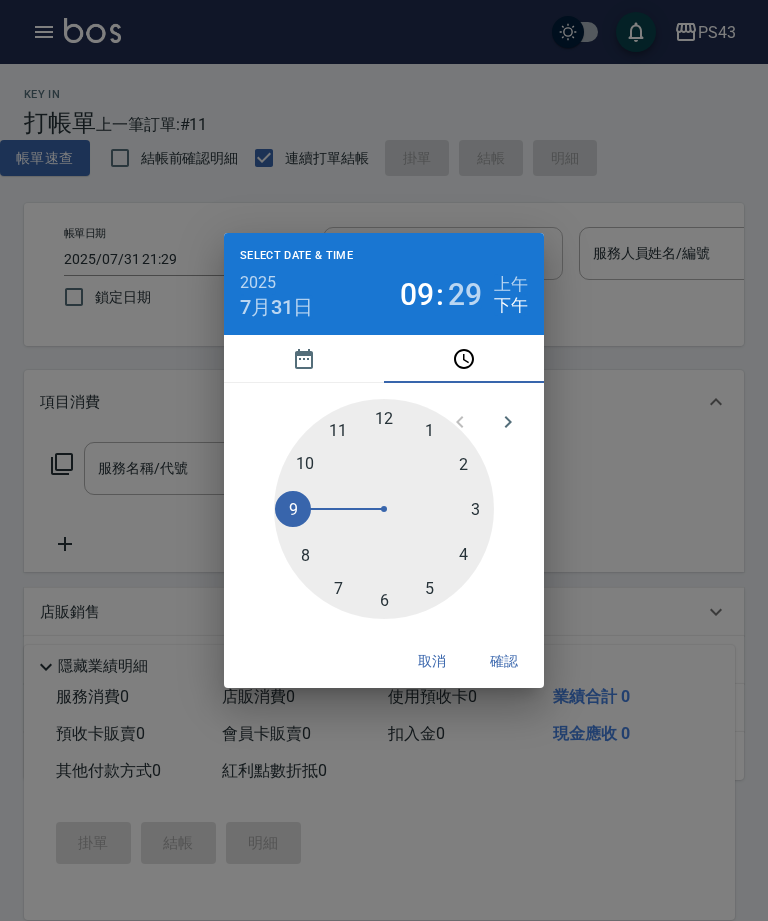 click on "確認" at bounding box center (504, 661) 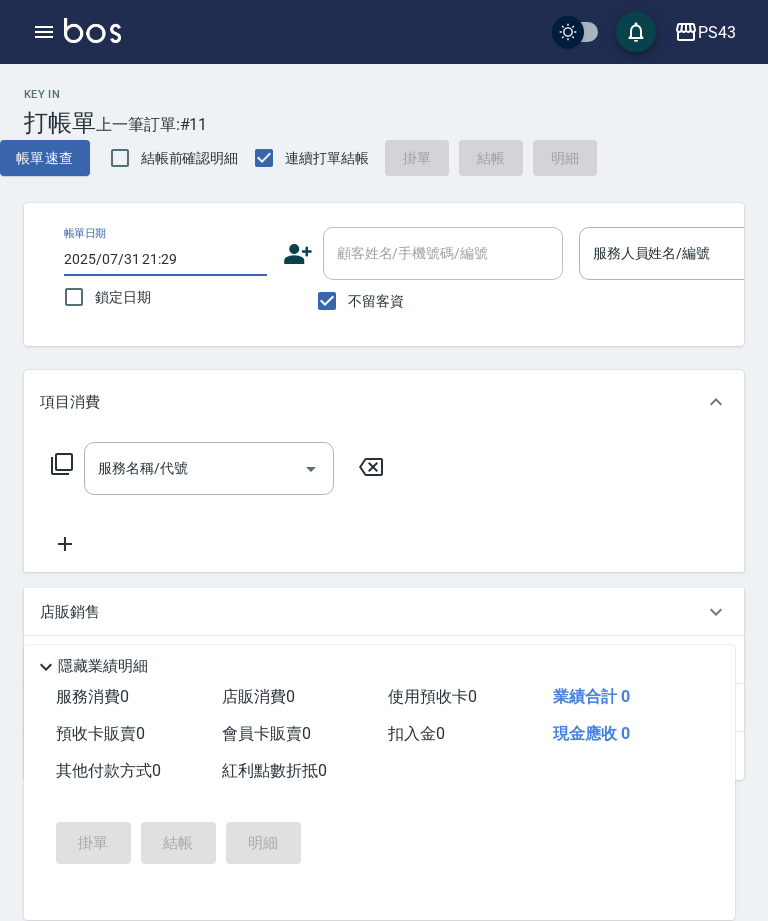 click on "服務人員姓名/編號 服務人員姓名/編號" at bounding box center [680, 253] 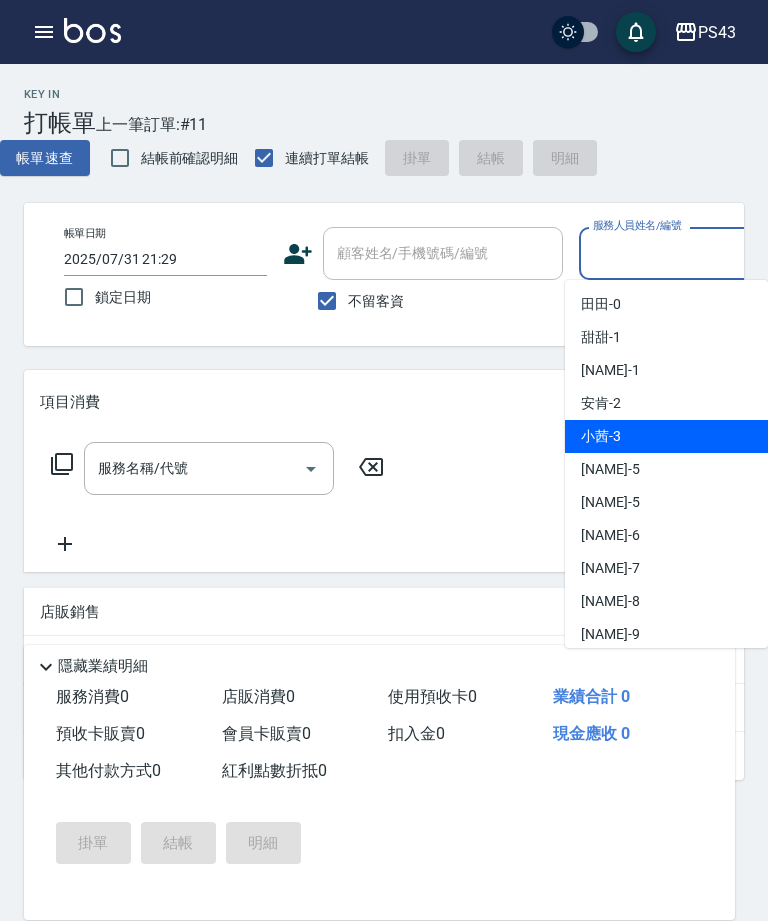 click on "小茜 -3" at bounding box center (666, 436) 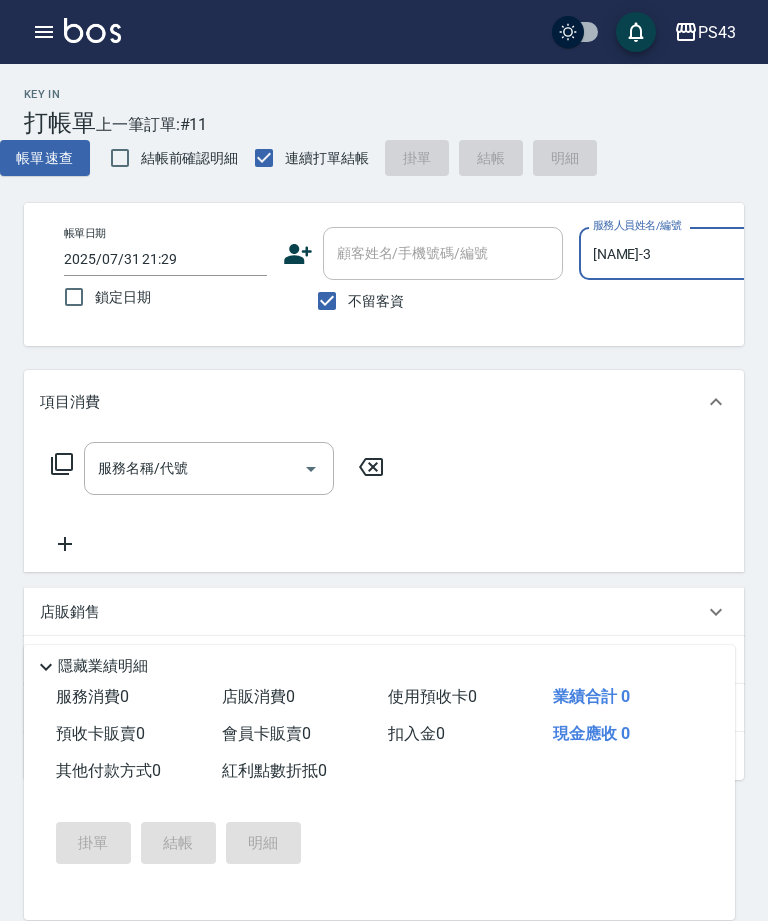 click on "服務名稱/代號" at bounding box center (194, 468) 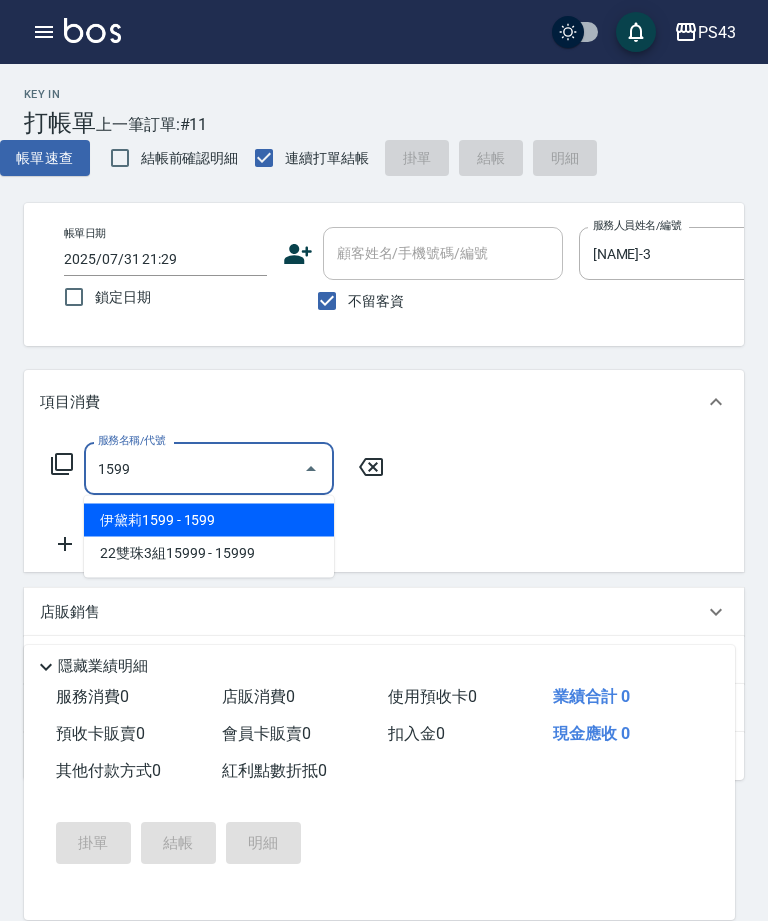 click on "伊黛莉1599 - 1599" at bounding box center (209, 520) 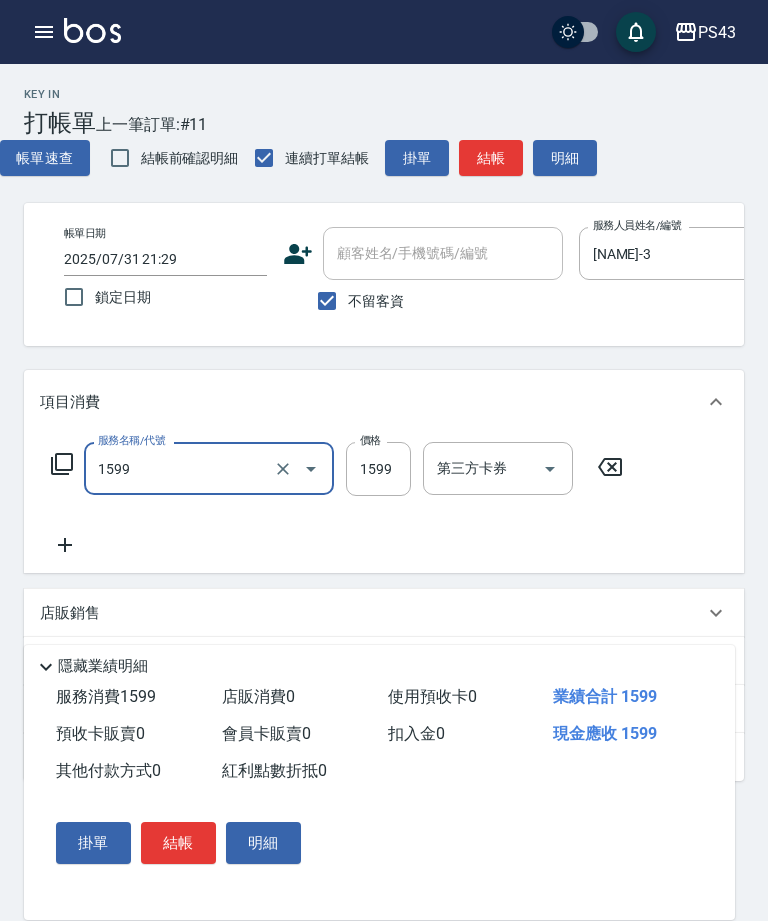 type on "伊黛莉1599(41599)" 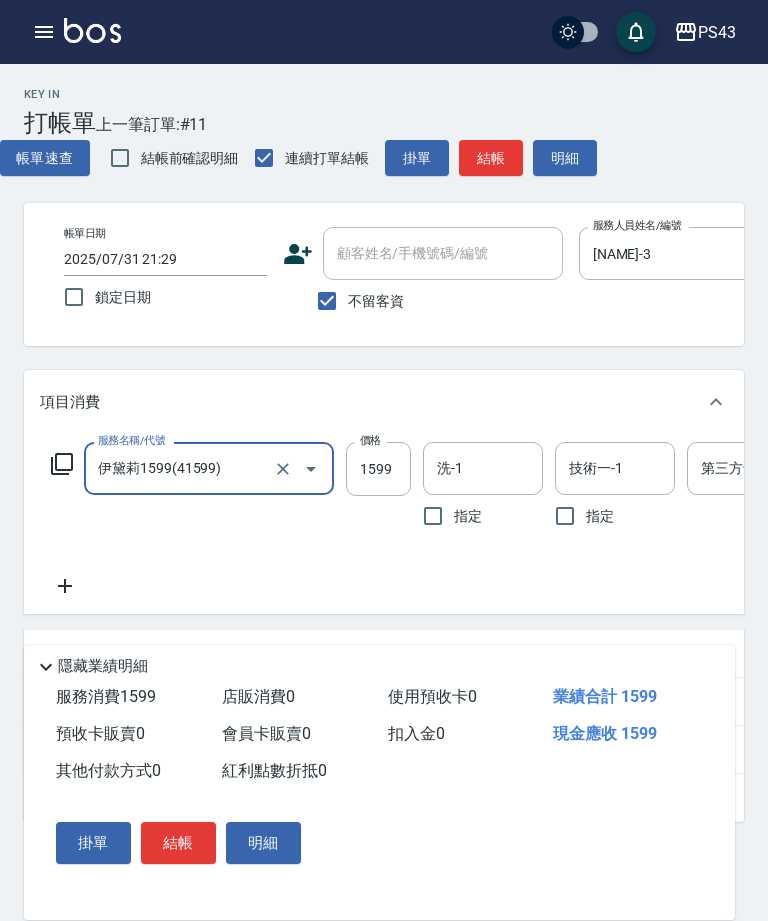 click on "洗-1" at bounding box center (483, 468) 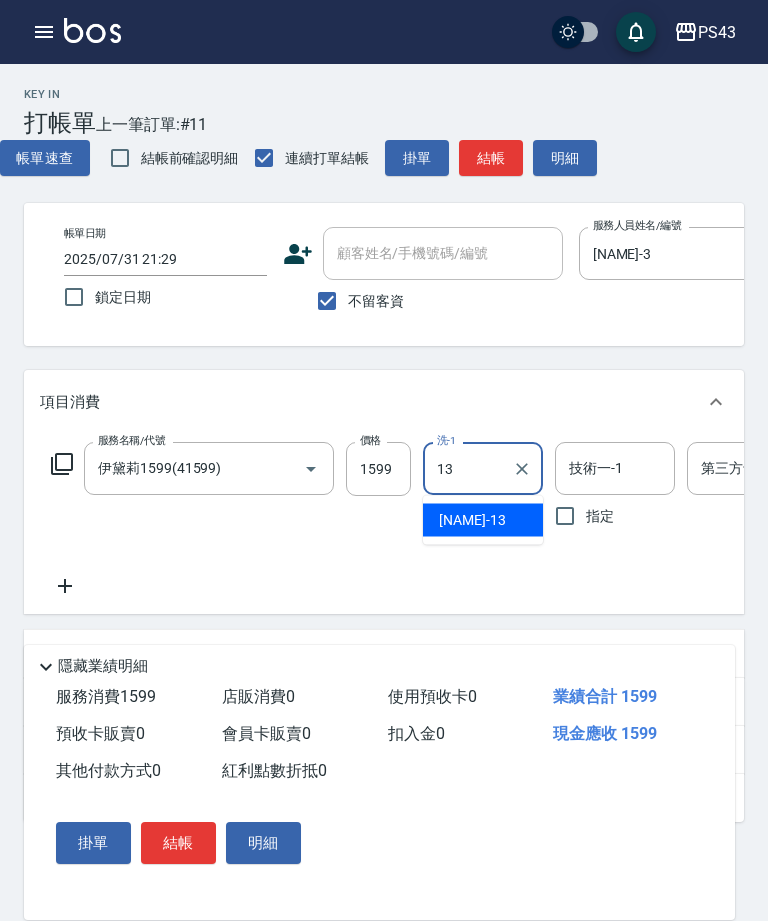 click on "李怡芳 -13" at bounding box center (472, 520) 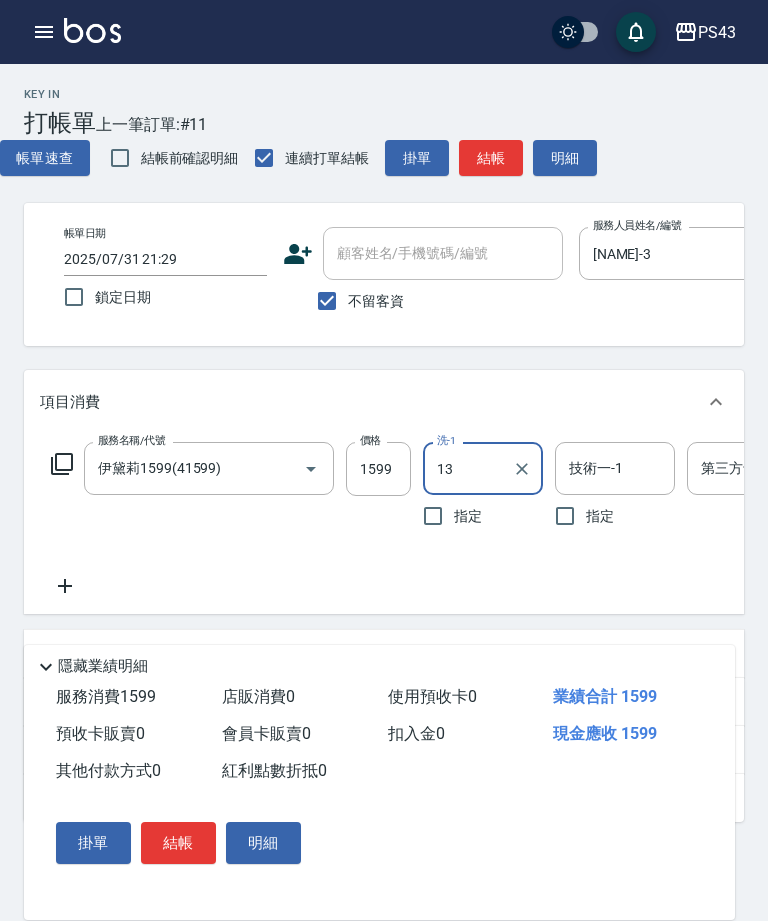 type on "李怡芳-13" 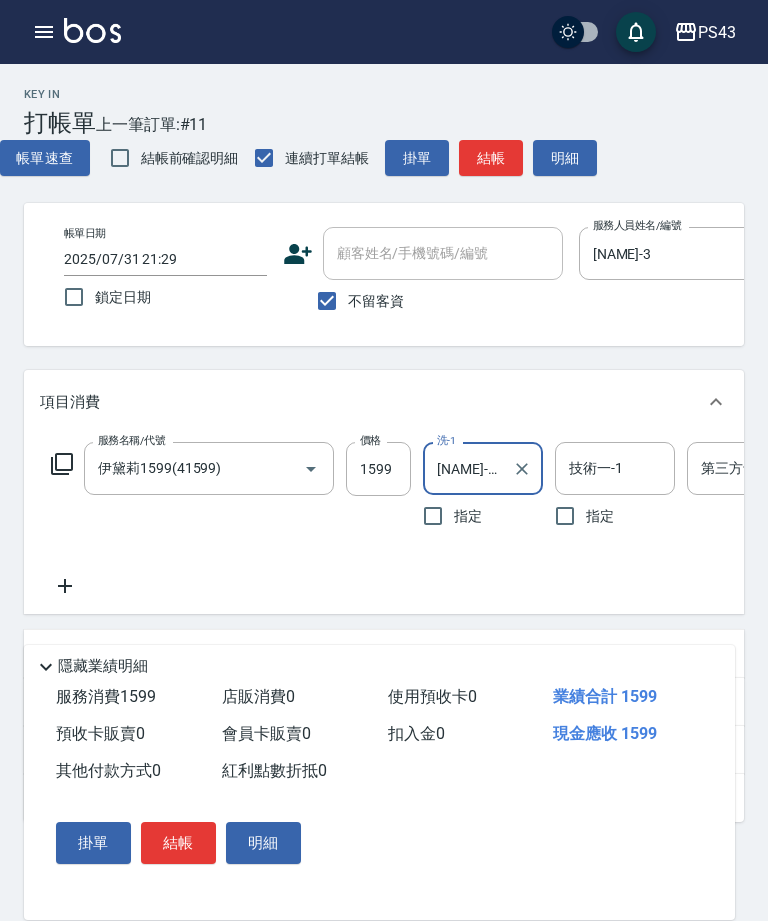click on "技術一-1 技術一-1" at bounding box center [615, 468] 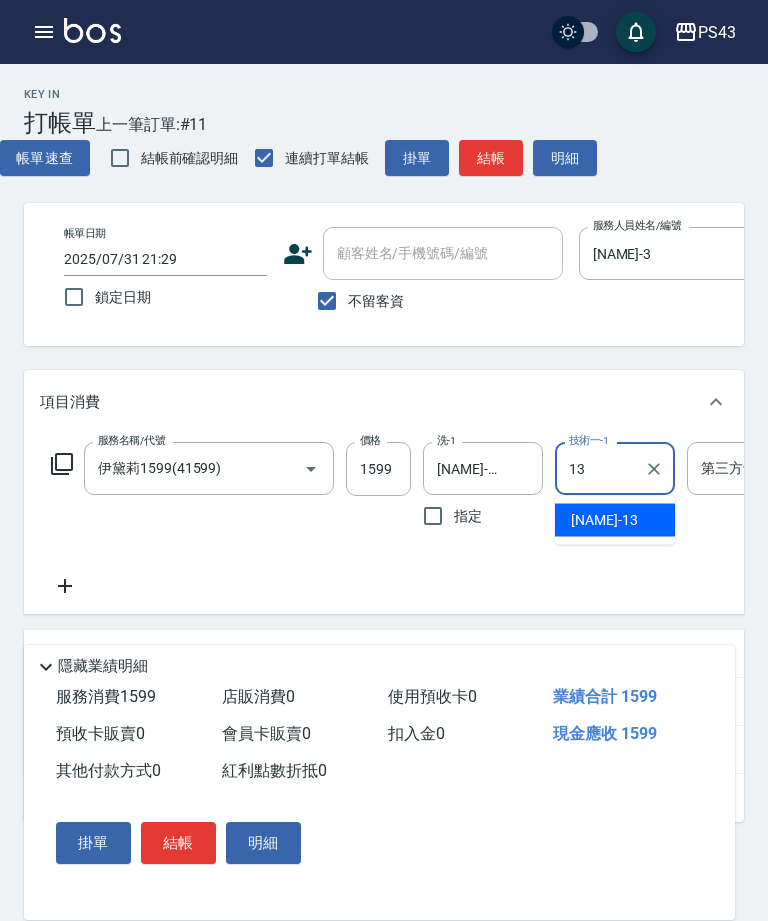 click on "李怡芳 -13" at bounding box center [604, 520] 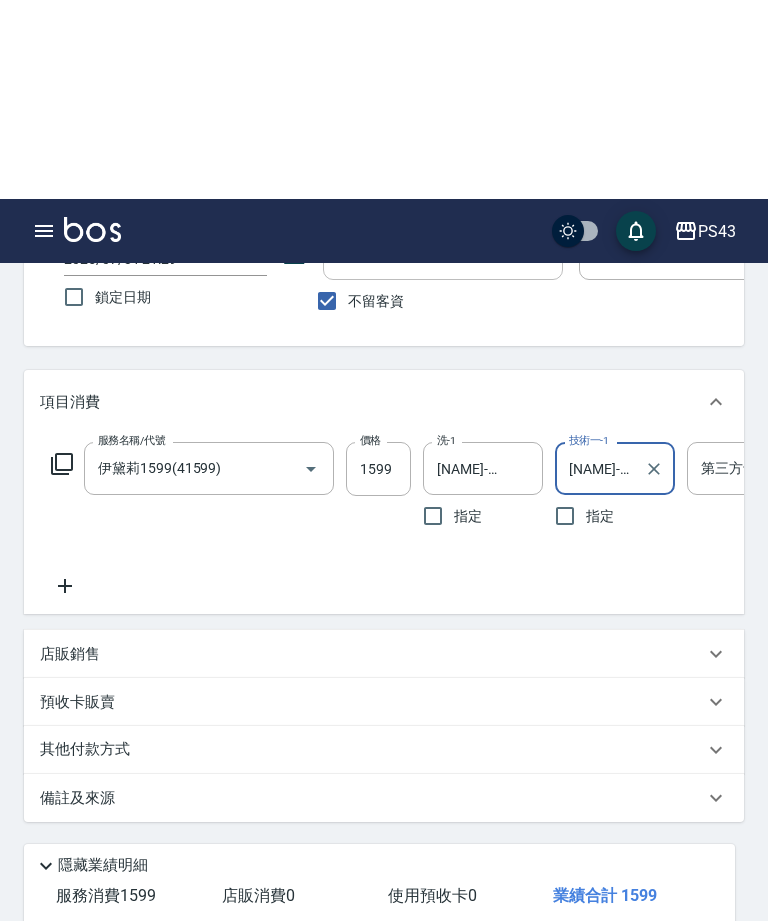 scroll, scrollTop: 0, scrollLeft: 0, axis: both 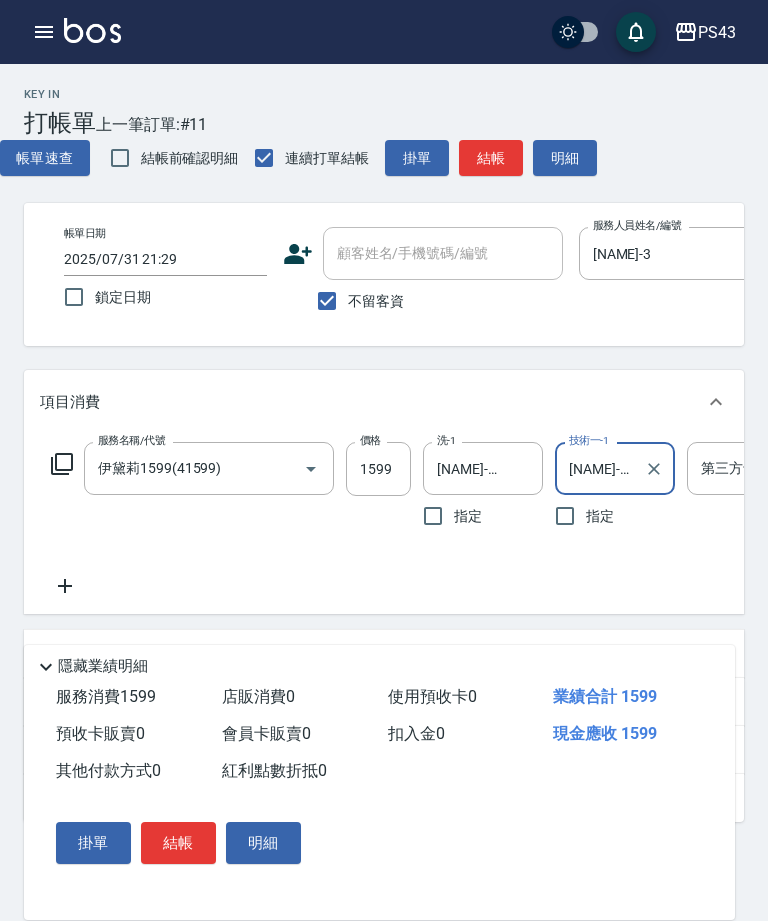 click on "Key In 打帳單 上一筆訂單:#11 帳單速查 結帳前確認明細 連續打單結帳 掛單 結帳 明細 帳單日期 2025/07/31 21:29 鎖定日期 顧客姓名/手機號碼/編號 顧客姓名/手機號碼/編號 不留客資 服務人員姓名/編號 小茜-3 服務人員姓名/編號 指定 不指定 項目消費 服務名稱/代號 伊黛莉1599(41599) 服務名稱/代號 價格 1599 價格 洗-1 李怡芳-13 洗-1 指定 技術一-1 李怡芳-13 技術一-1 指定 第三方卡券 第三方卡券 店販銷售 服務人員姓名/編號 服務人員姓名/編號 商品代號/名稱 商品代號/名稱 預收卡販賣 卡券名稱/代號 卡券名稱/代號 其他付款方式 其他付款方式 其他付款方式 備註及來源 備註 備註 訂單來源 ​ 訂單來源 隱藏業績明細 服務消費  1599 店販消費  0 使用預收卡  0 業績合計   1599 預收卡販賣  0 會員卡販賣  0 扣入金  0 現金應收   1599 其他付款方式  0 紅利點數折抵  0 掛單 結帳 明細" at bounding box center [384, 592] 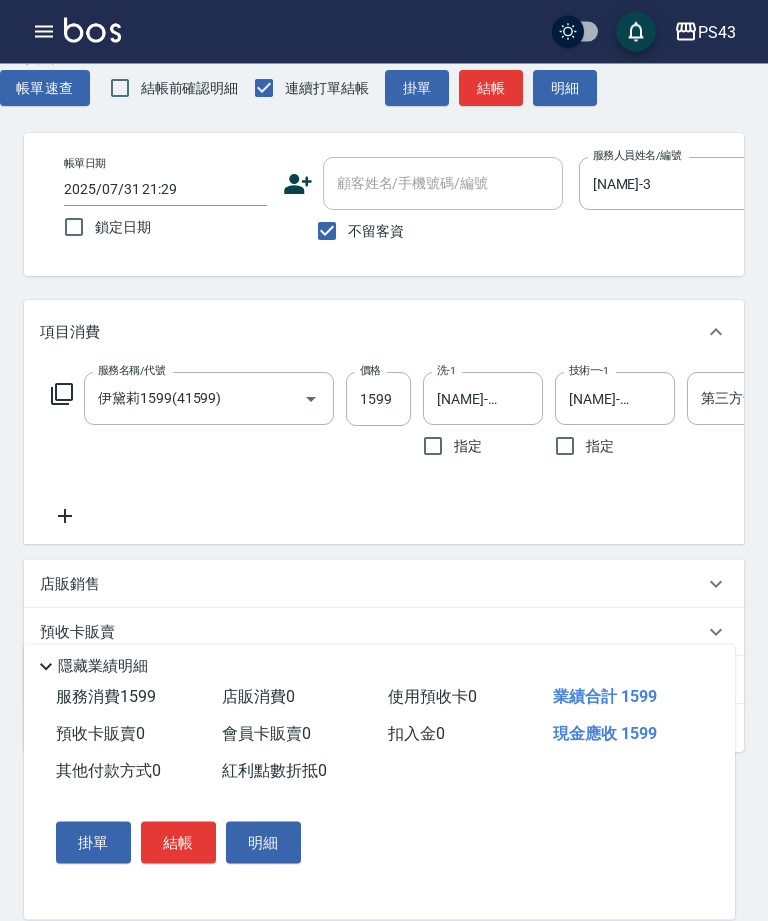 scroll, scrollTop: 0, scrollLeft: 0, axis: both 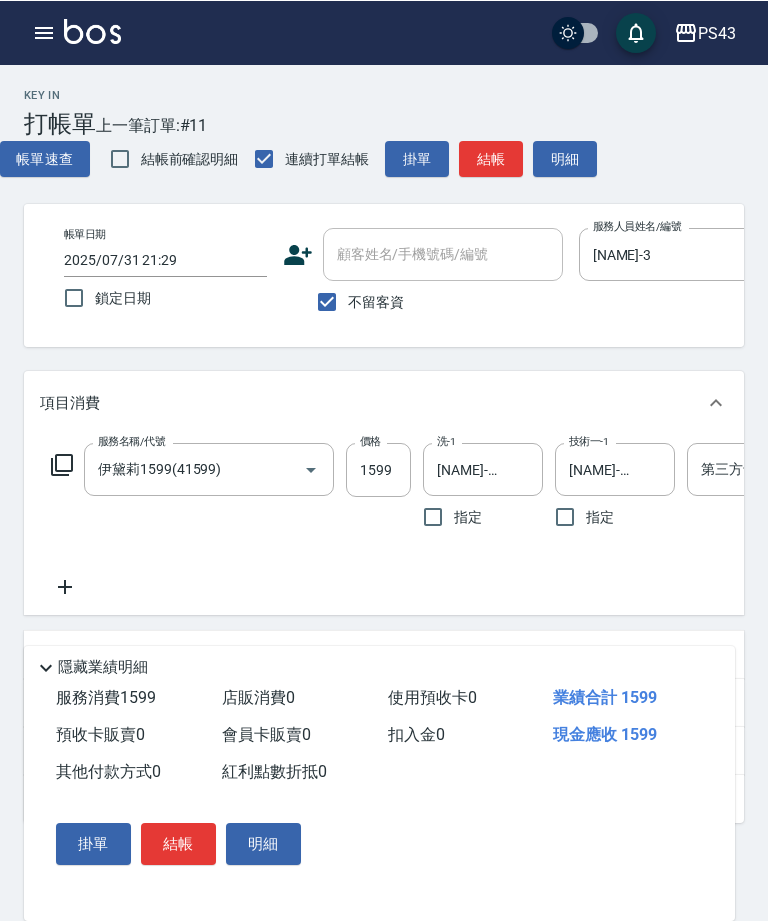 click on "結帳" at bounding box center (491, 158) 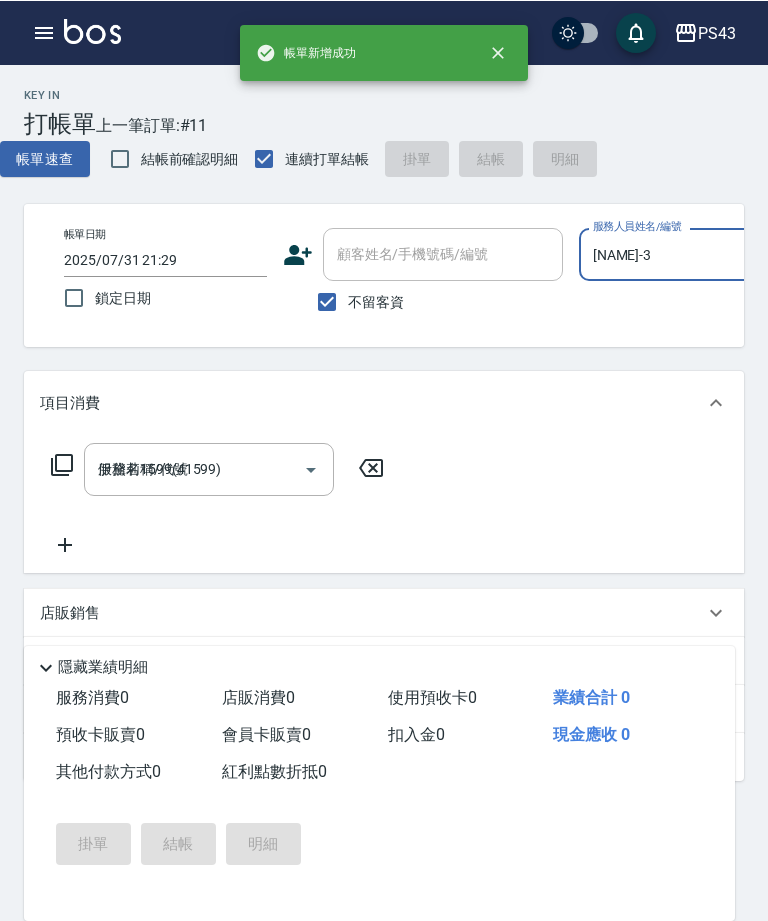 type on "2025/08/02 21:30" 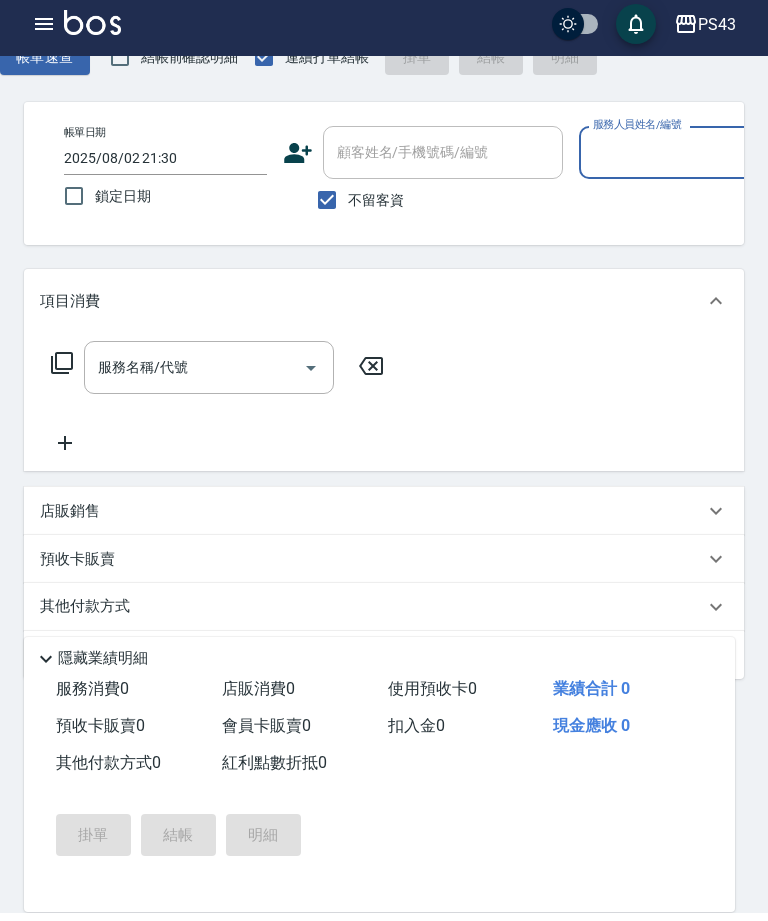 scroll, scrollTop: 0, scrollLeft: 0, axis: both 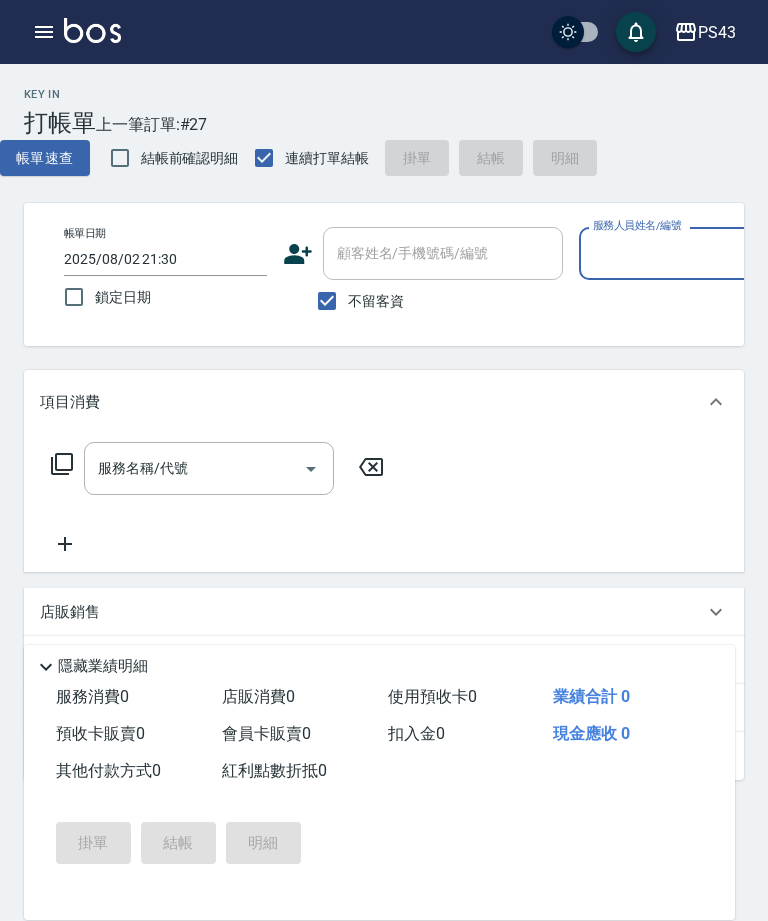 click at bounding box center (44, 32) 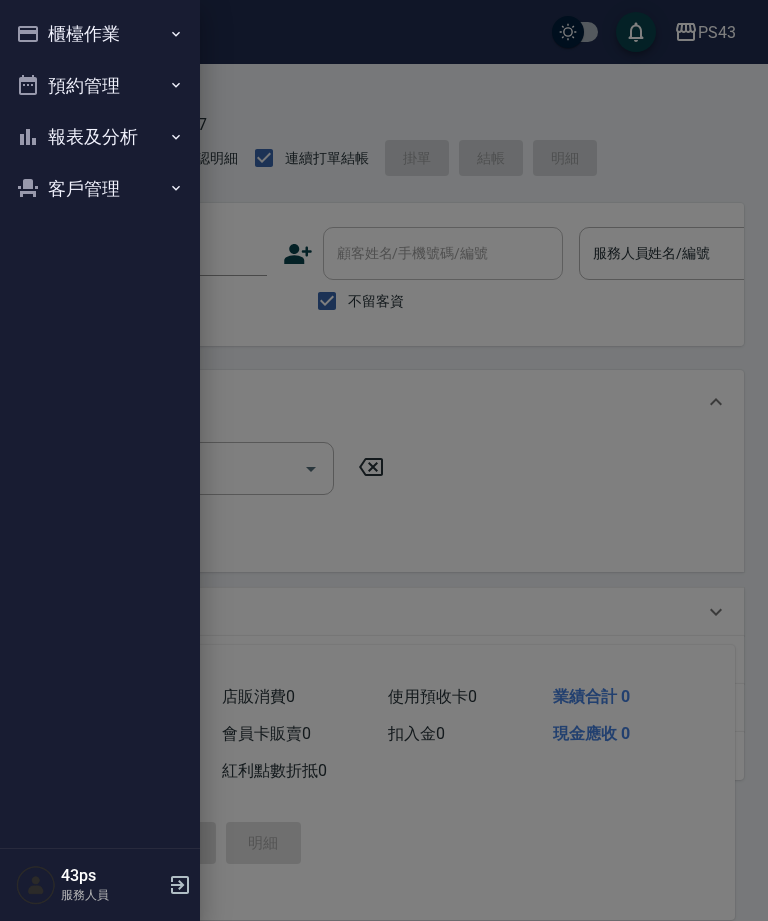 click on "櫃檯作業" at bounding box center [100, 34] 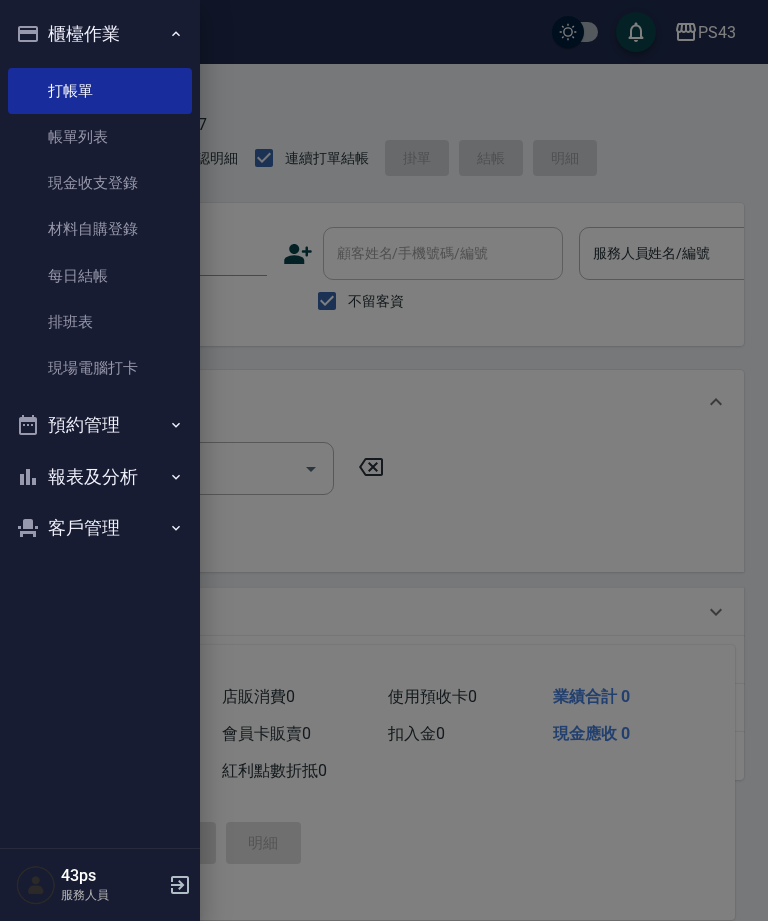 click on "帳單列表" at bounding box center (100, 137) 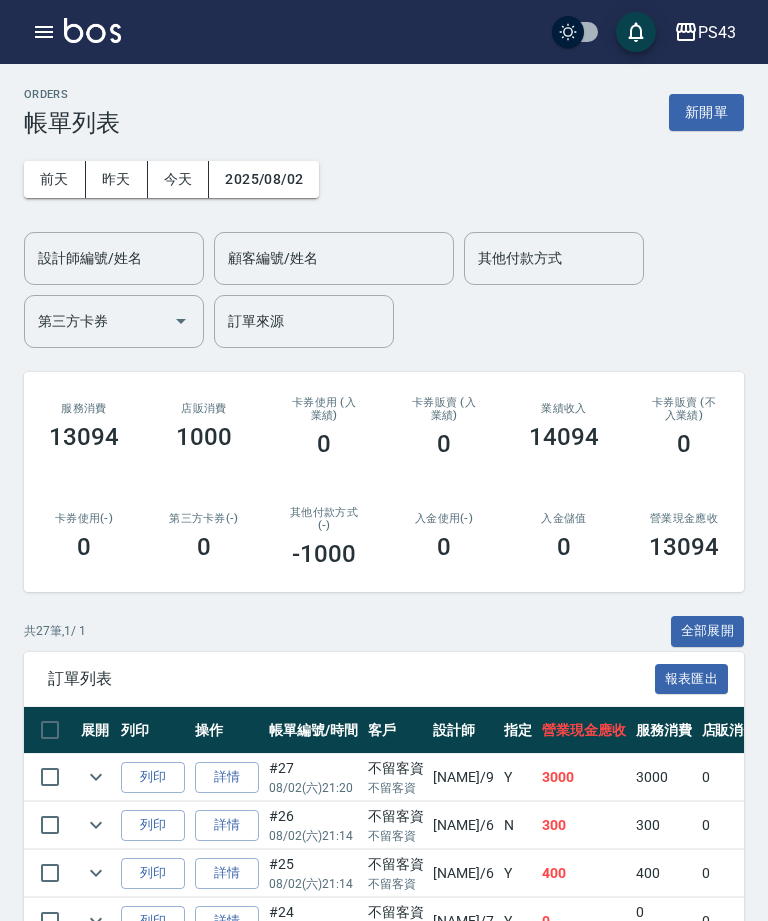 click on "2025/08/02" at bounding box center (264, 179) 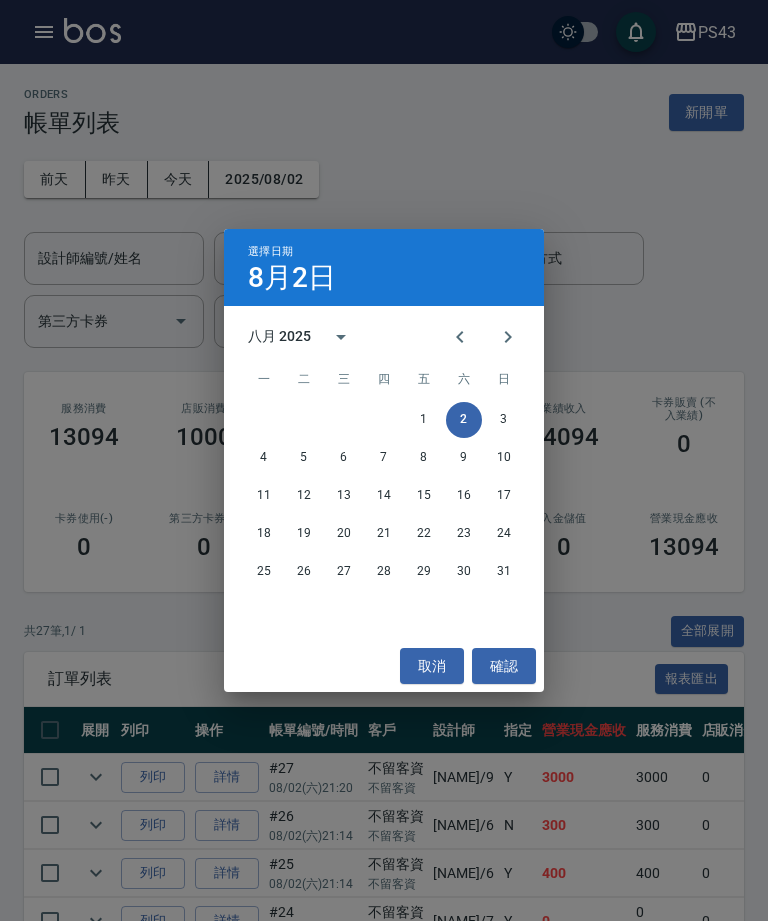 click on "選擇日期 8月2日 八月 2025 一 二 三 四 五 六 日 1 2 3 4 5 6 7 8 9 10 11 12 13 14 15 16 17 18 19 20 21 22 23 24 25 26 27 28 29 30 31 取消 確認" at bounding box center (384, 460) 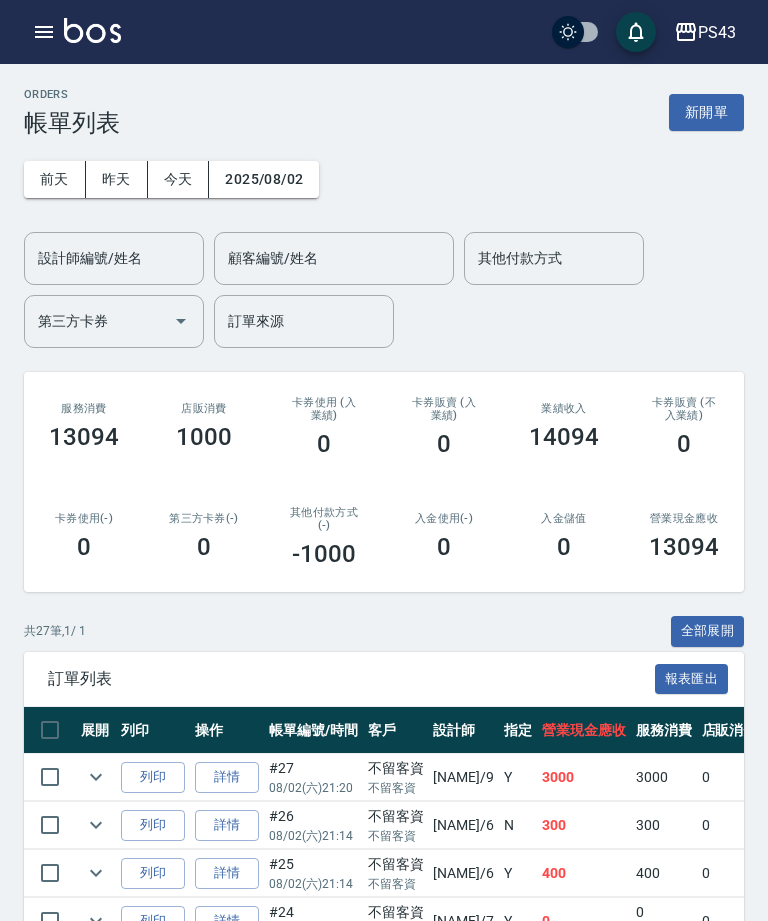 click on "2025/08/02" at bounding box center [264, 179] 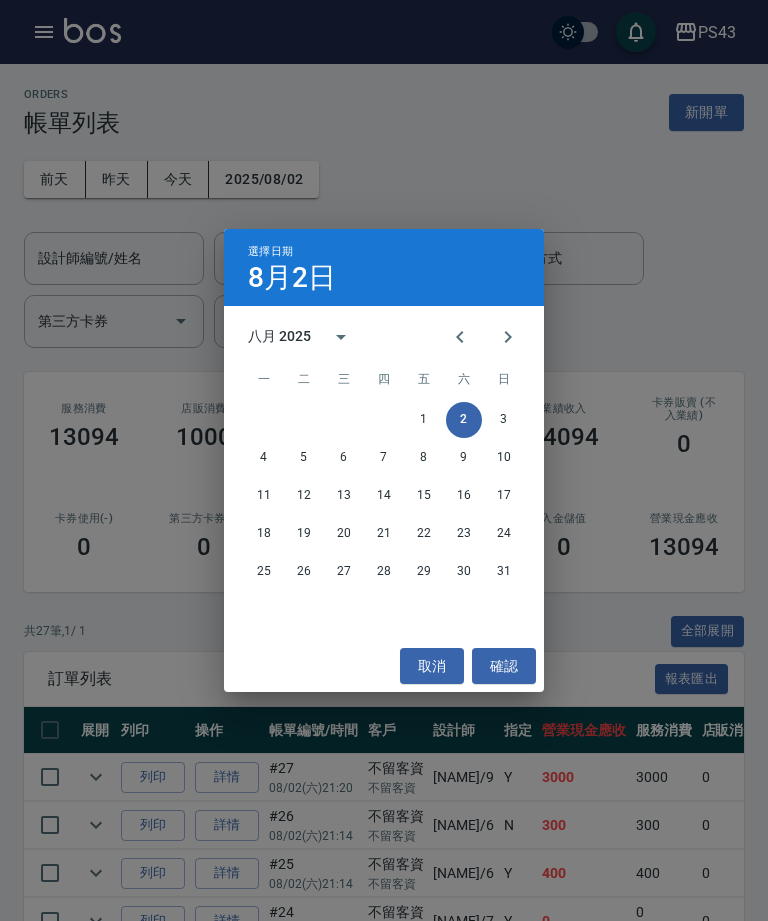 click 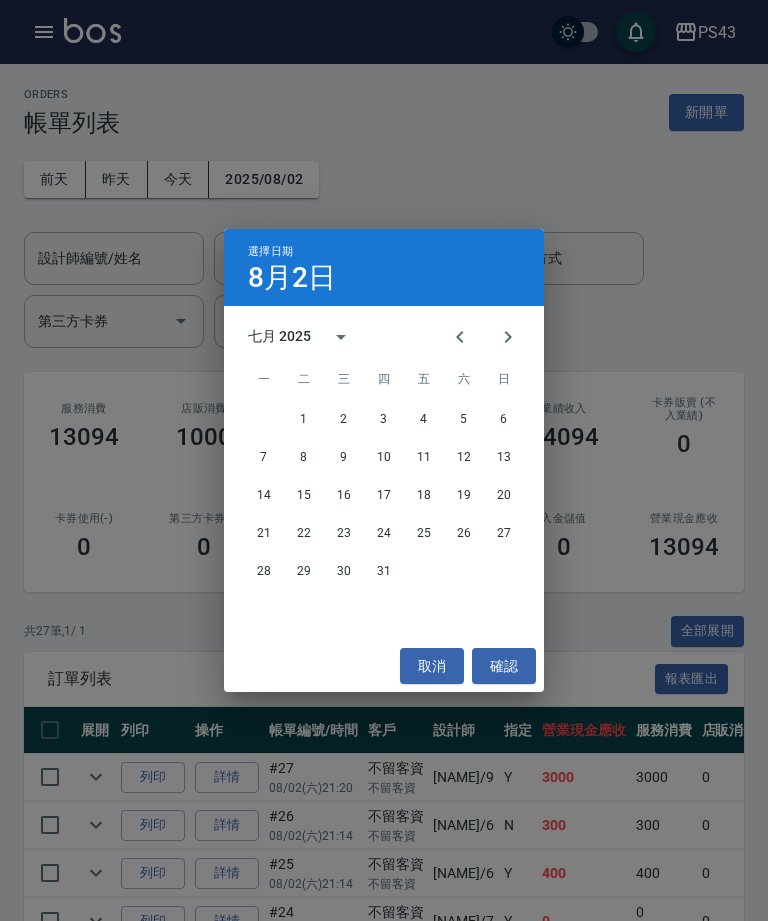 click on "31" at bounding box center (384, 572) 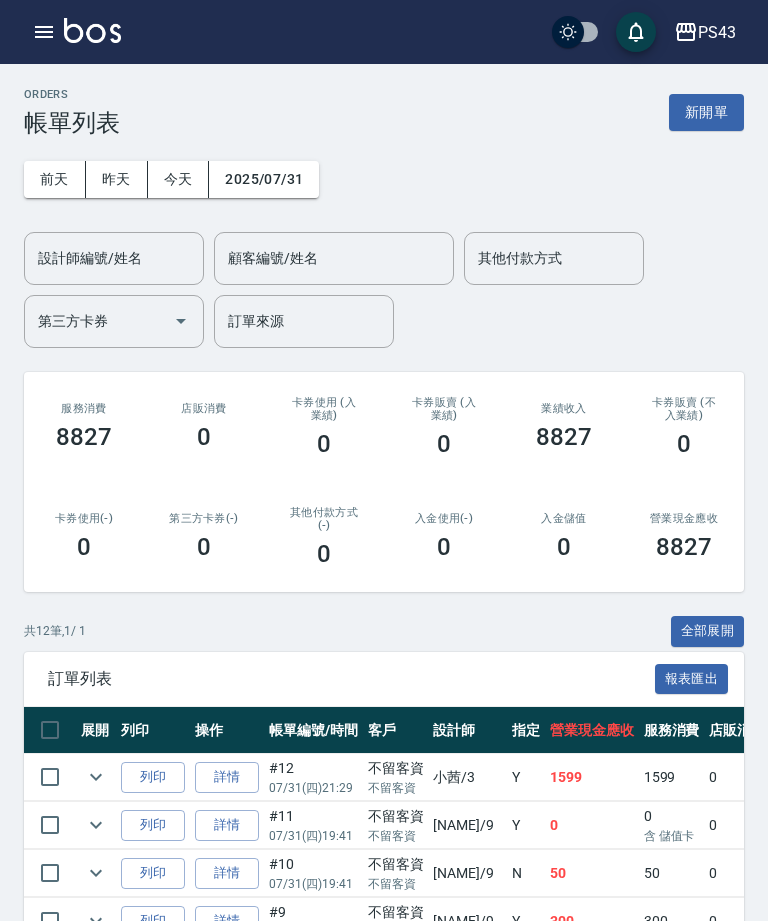 click at bounding box center [44, 32] 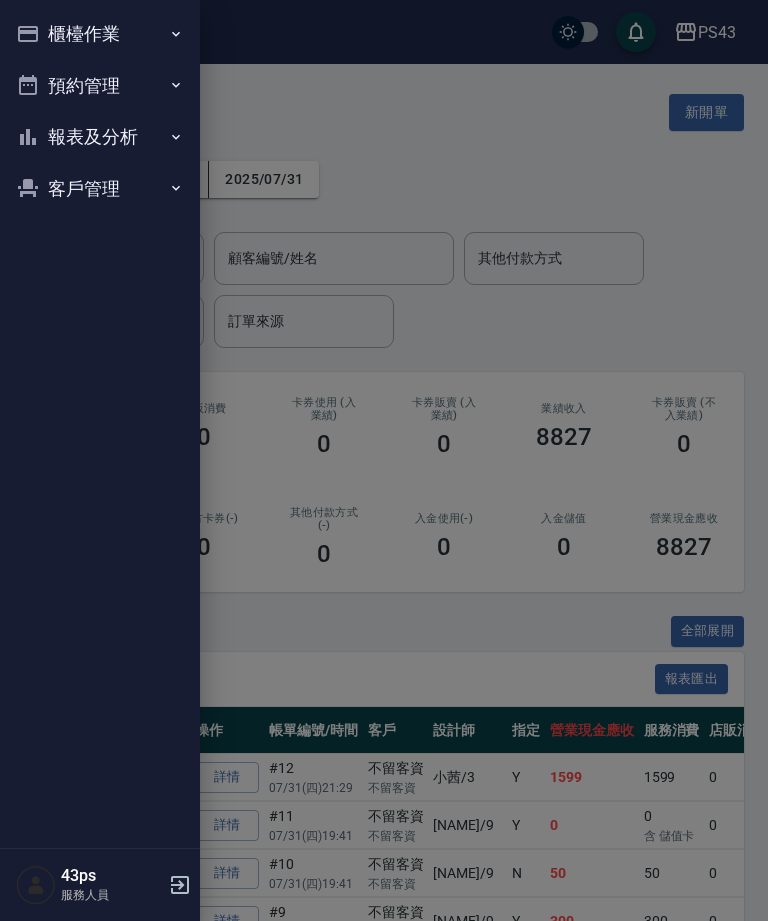 click on "櫃檯作業" at bounding box center (100, 34) 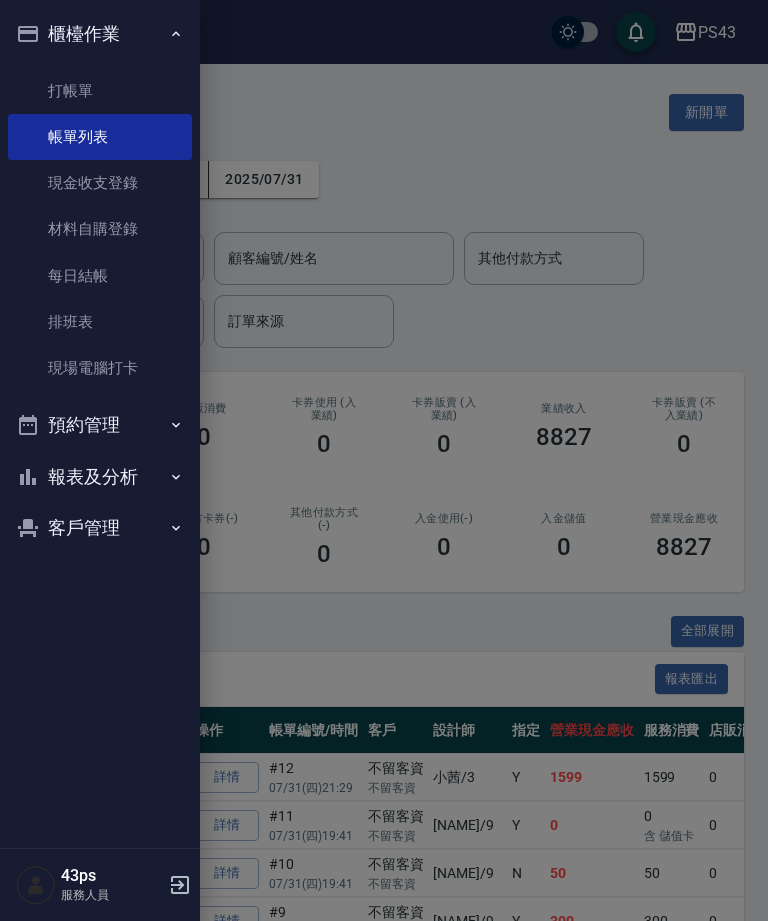 click on "每日結帳" at bounding box center (100, 276) 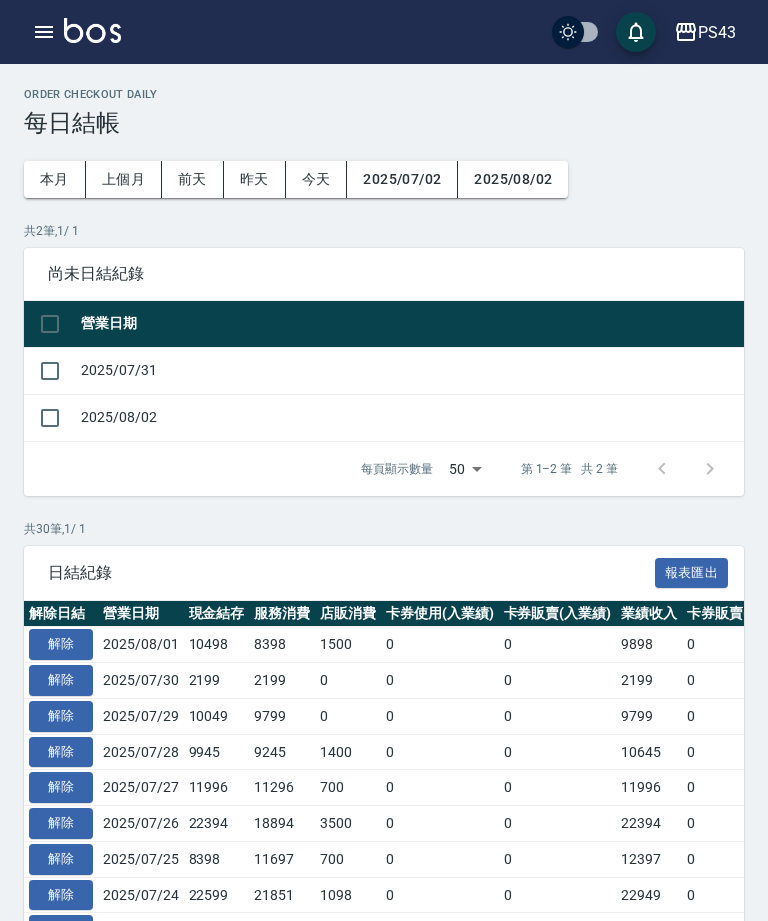 click at bounding box center (50, 371) 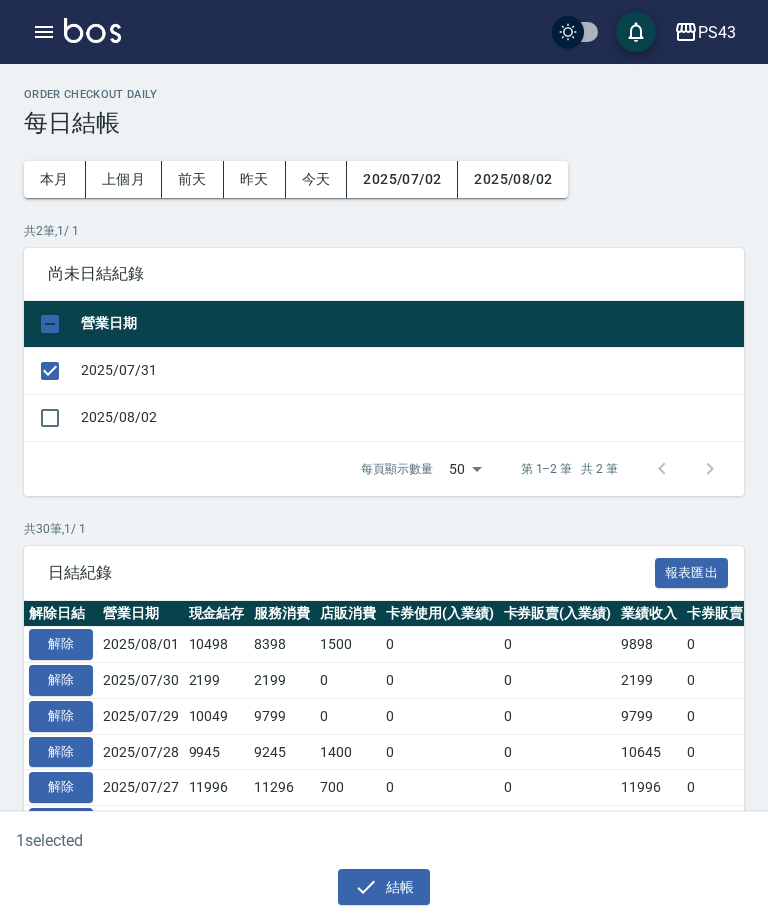 click on "結帳" at bounding box center (384, 887) 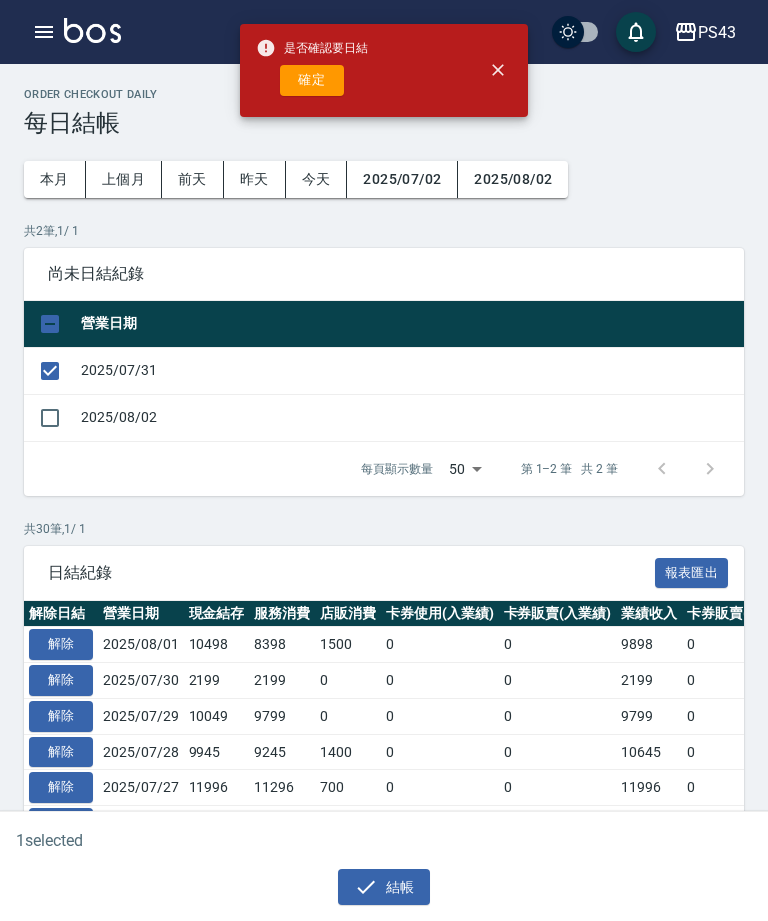 click on "確定" at bounding box center [312, 80] 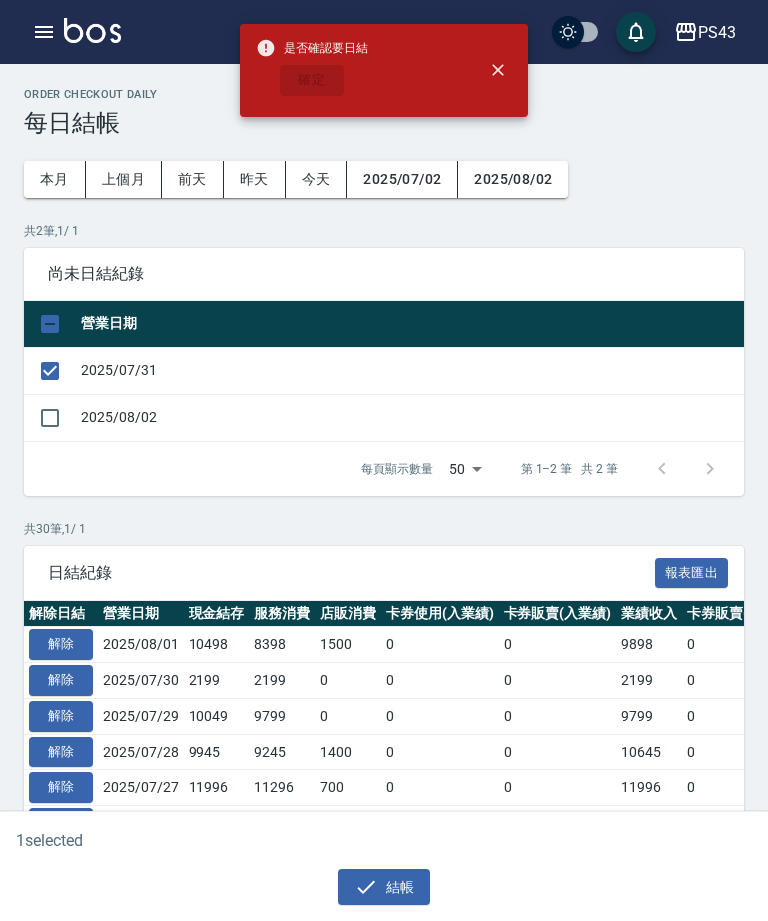checkbox on "false" 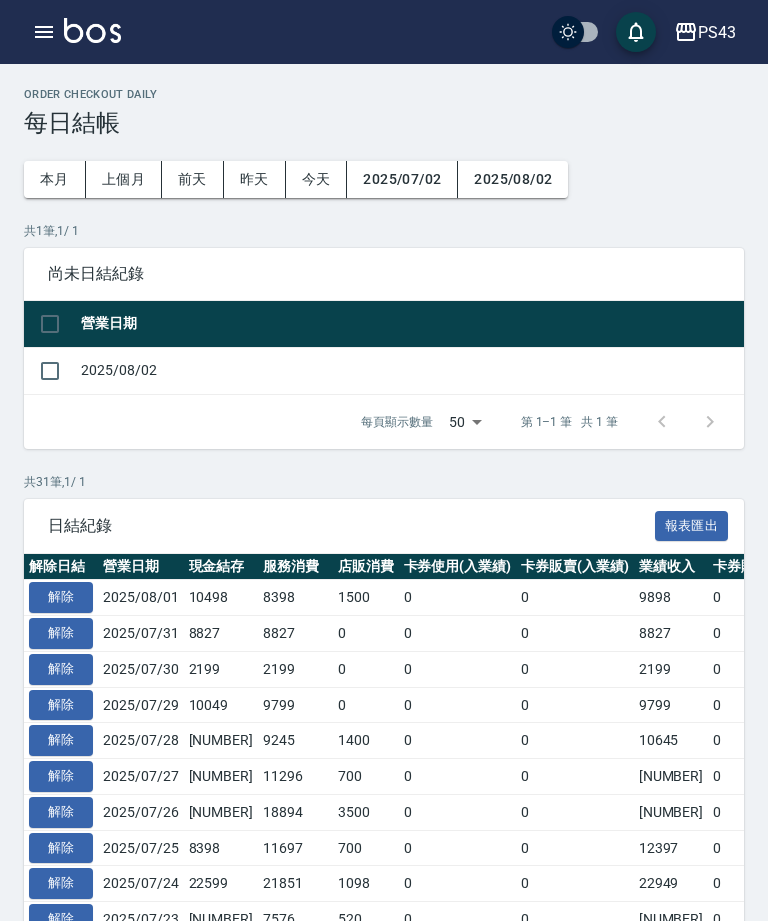 scroll, scrollTop: 0, scrollLeft: 0, axis: both 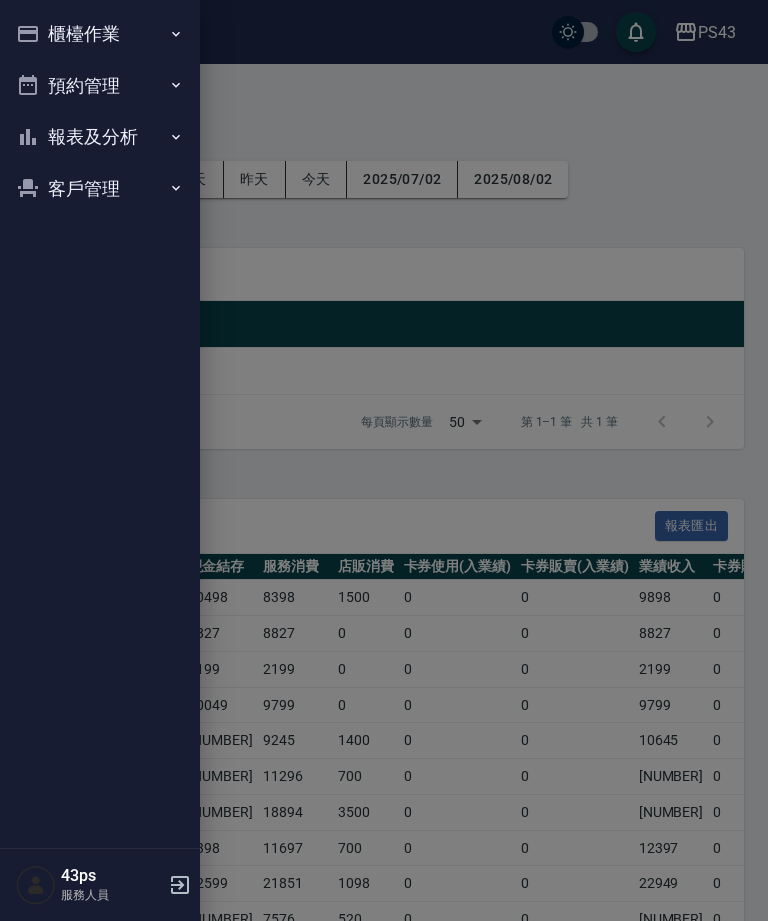 click on "櫃檯作業" at bounding box center (100, 34) 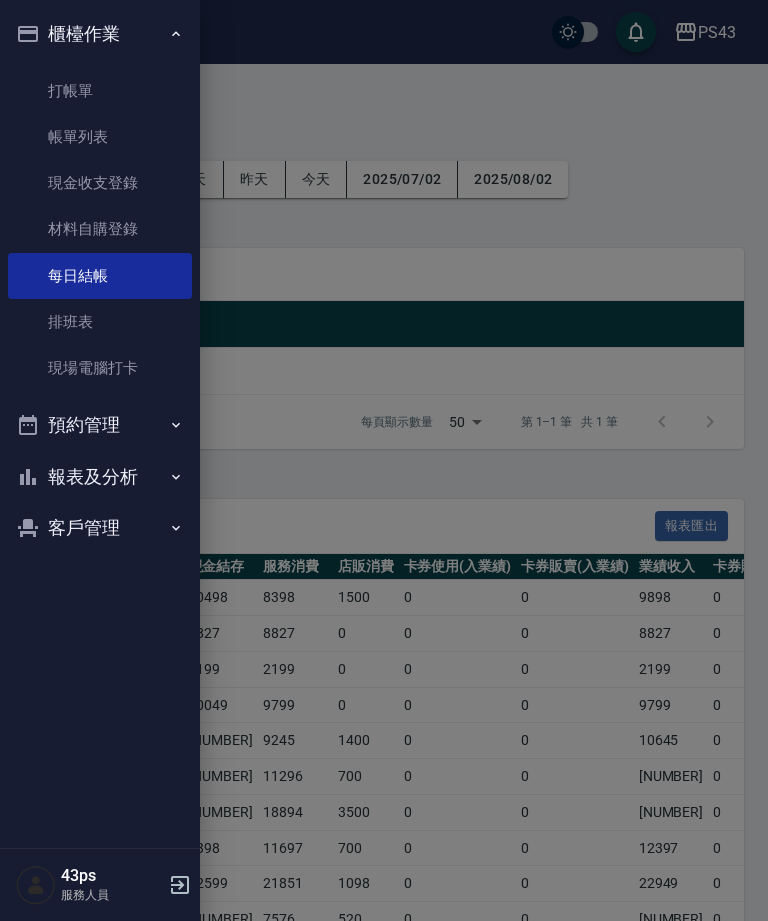 click on "每日結帳" at bounding box center (100, 276) 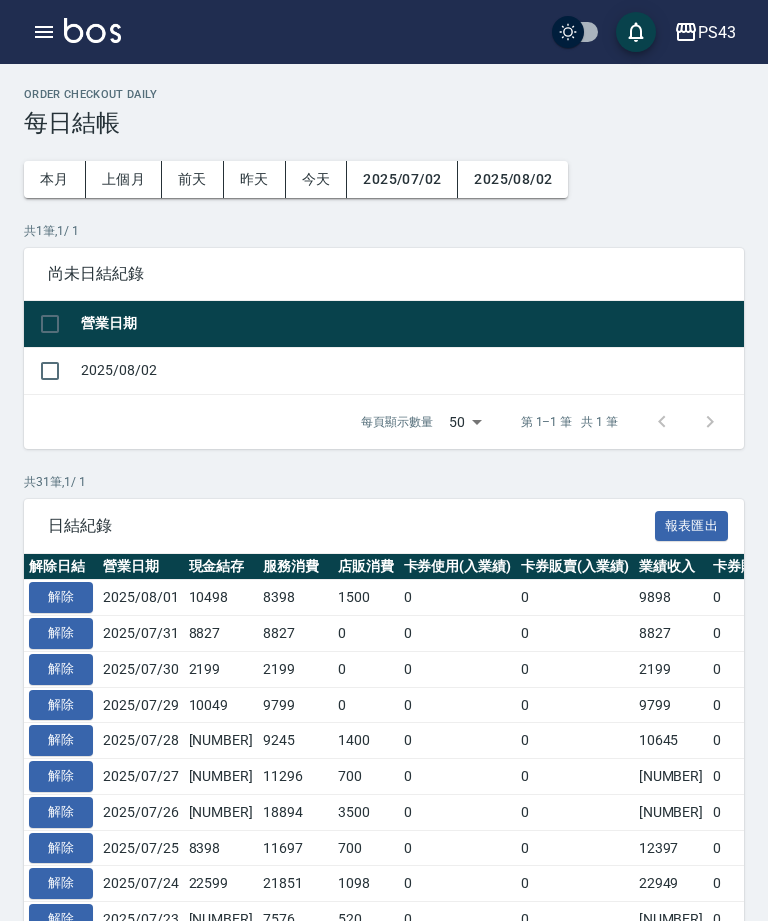 click at bounding box center [50, 371] 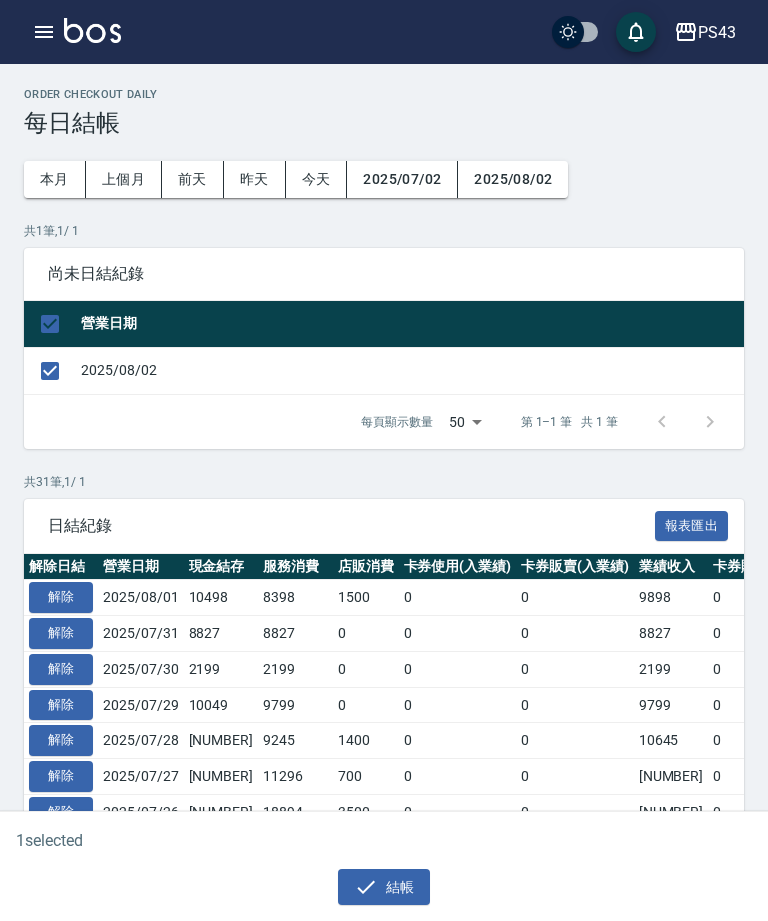 click on "結帳" at bounding box center (384, 887) 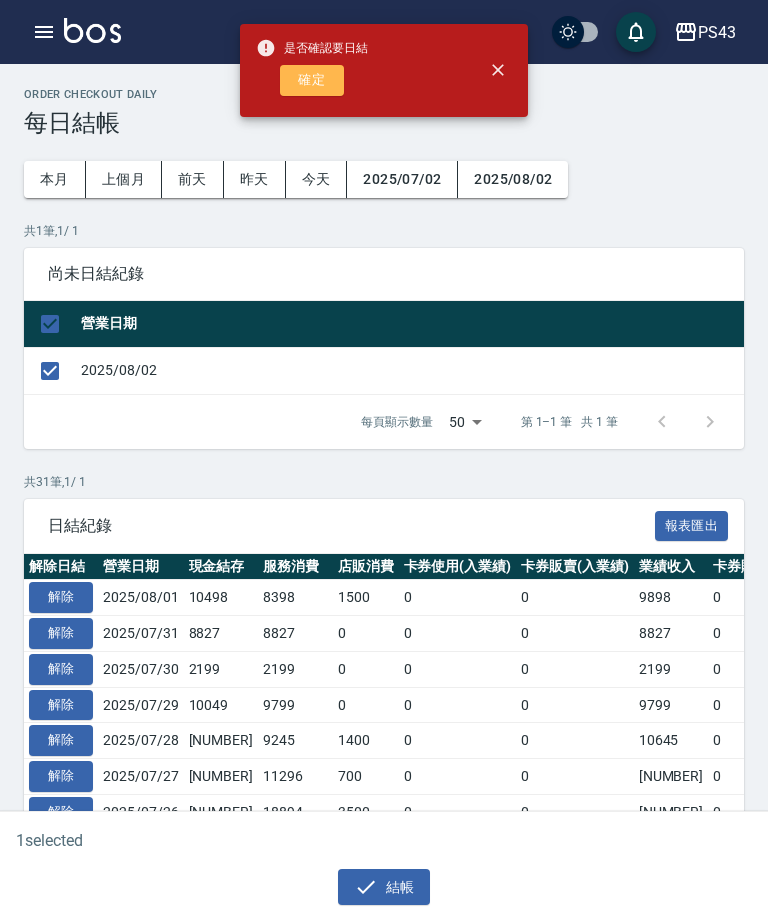 click on "確定" at bounding box center [312, 80] 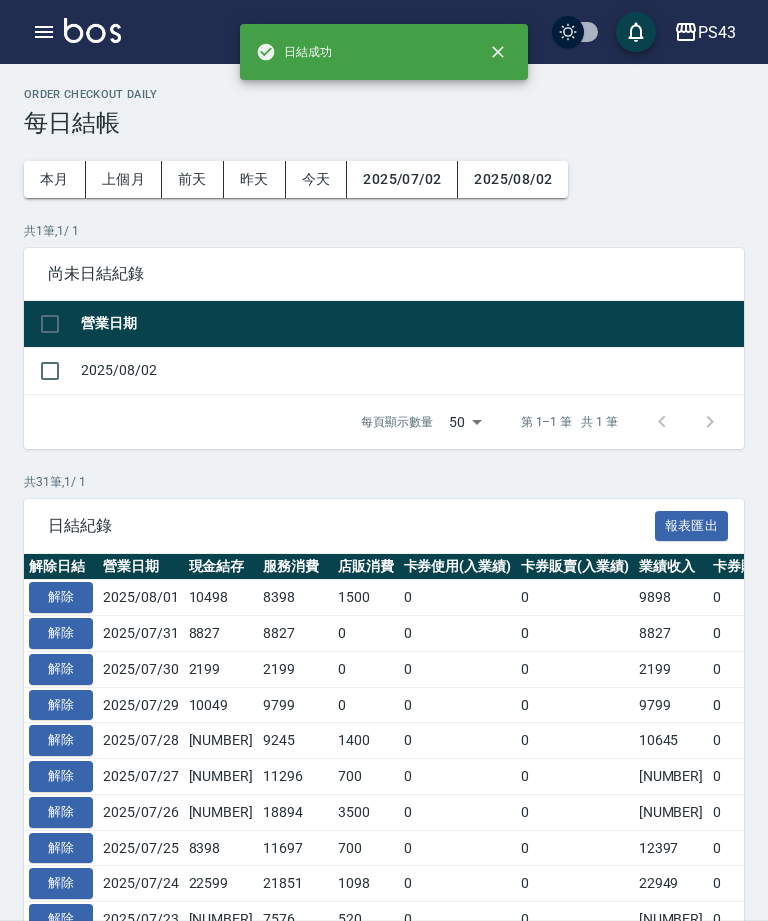 checkbox on "false" 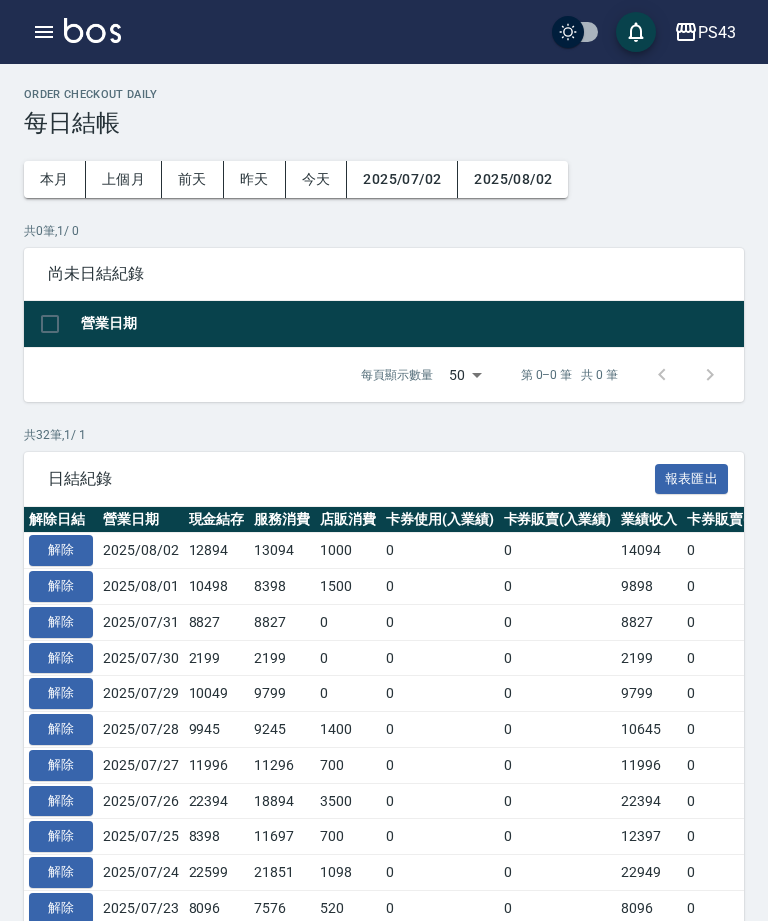 scroll, scrollTop: 0, scrollLeft: 0, axis: both 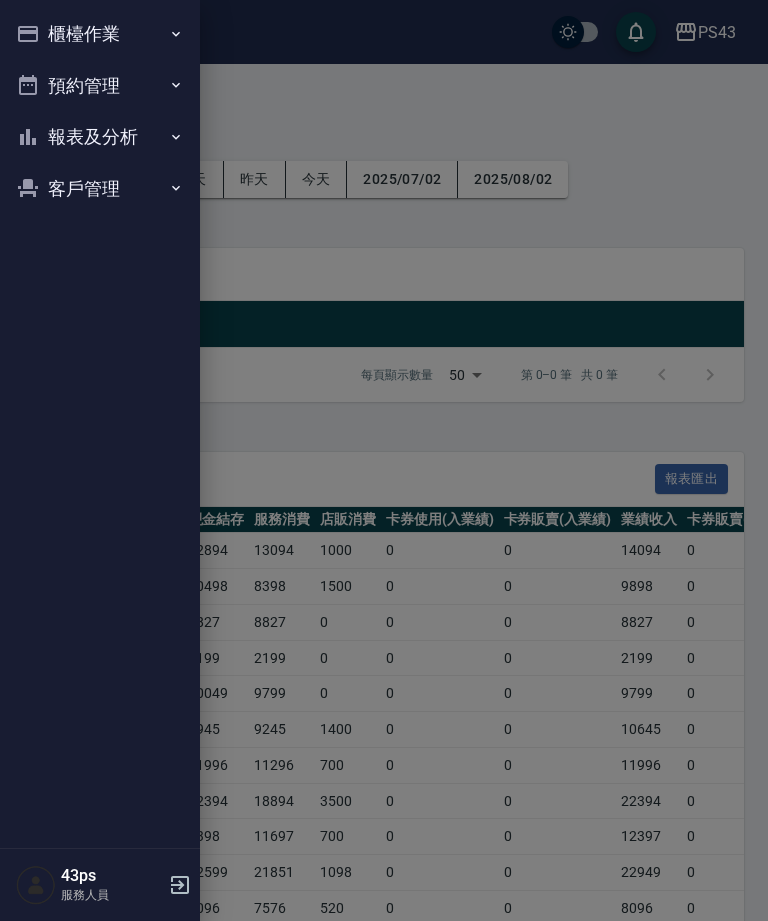 click on "報表及分析" at bounding box center (100, 137) 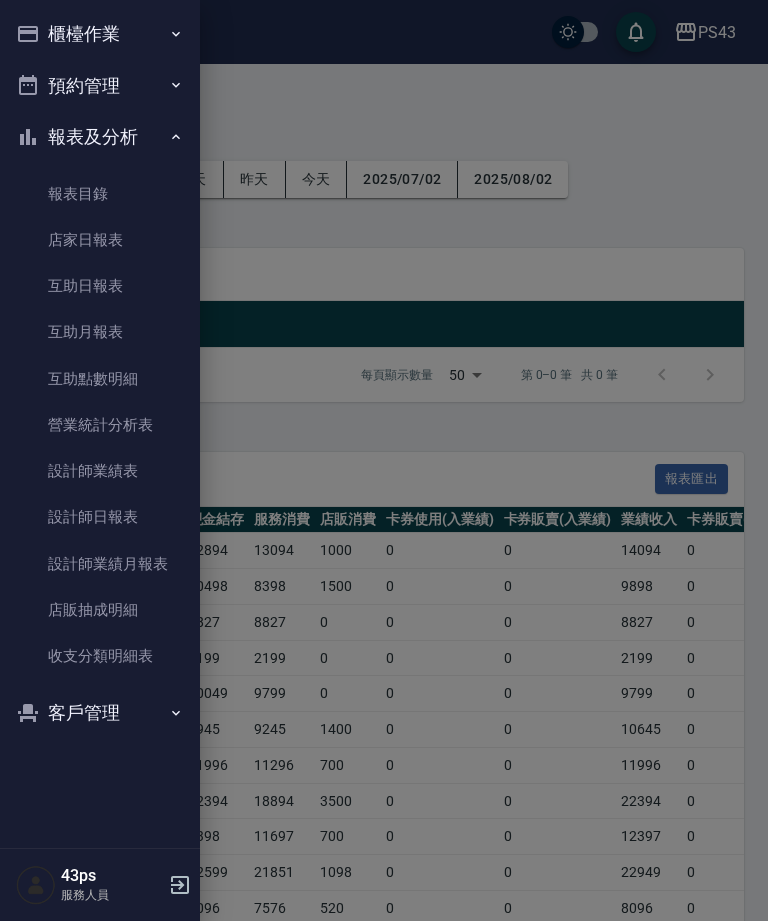 click on "店家日報表" at bounding box center (100, 240) 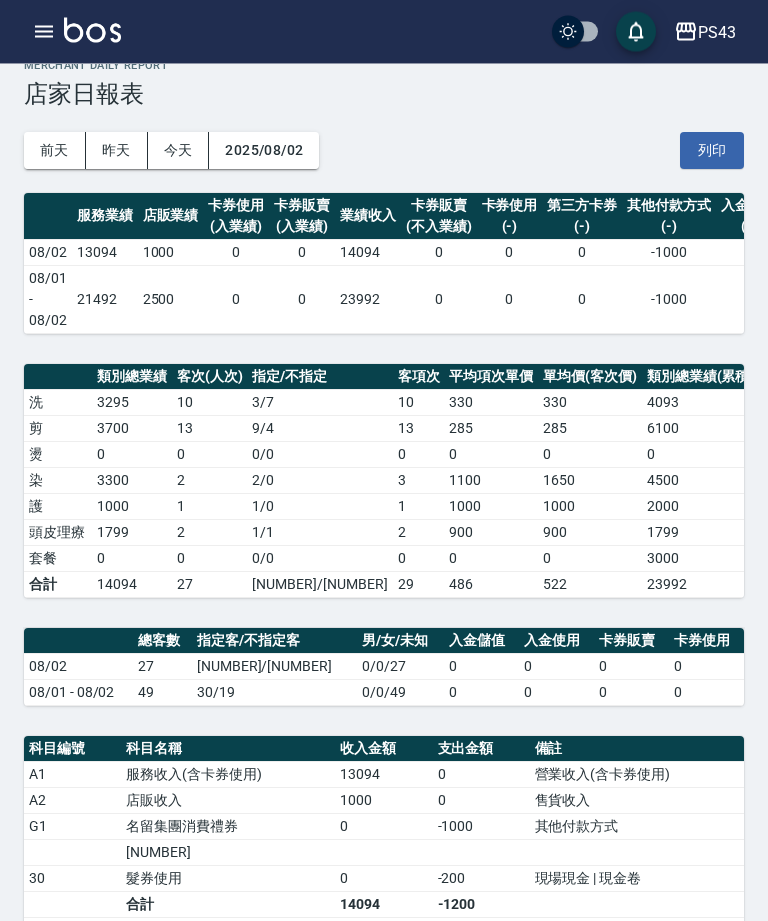 scroll, scrollTop: 0, scrollLeft: 0, axis: both 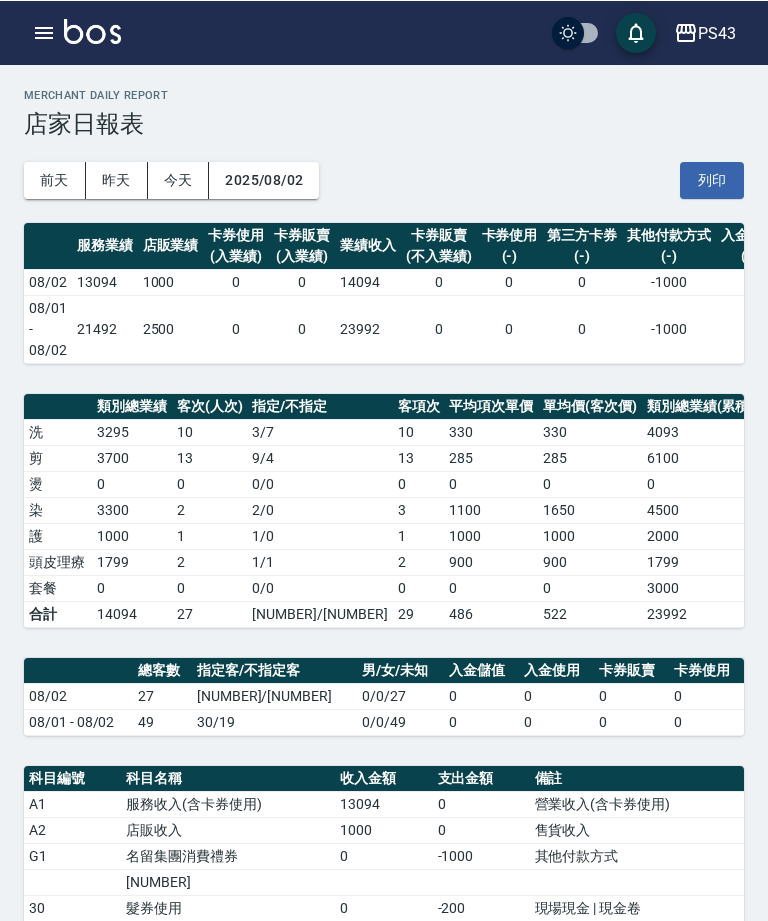 click on "2025/08/02" at bounding box center (264, 179) 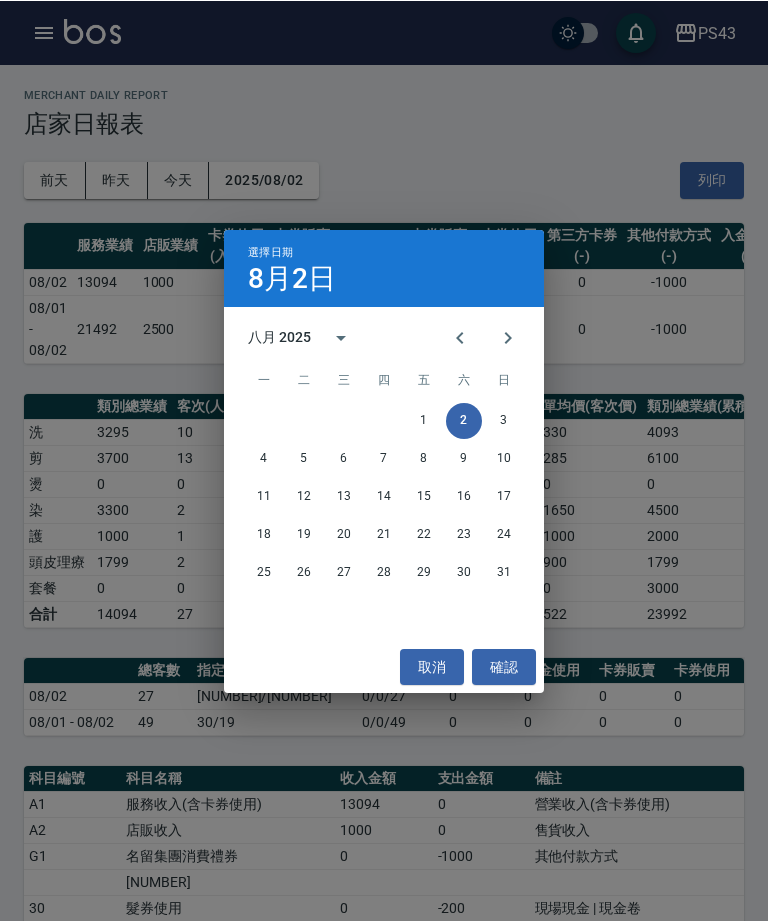 click 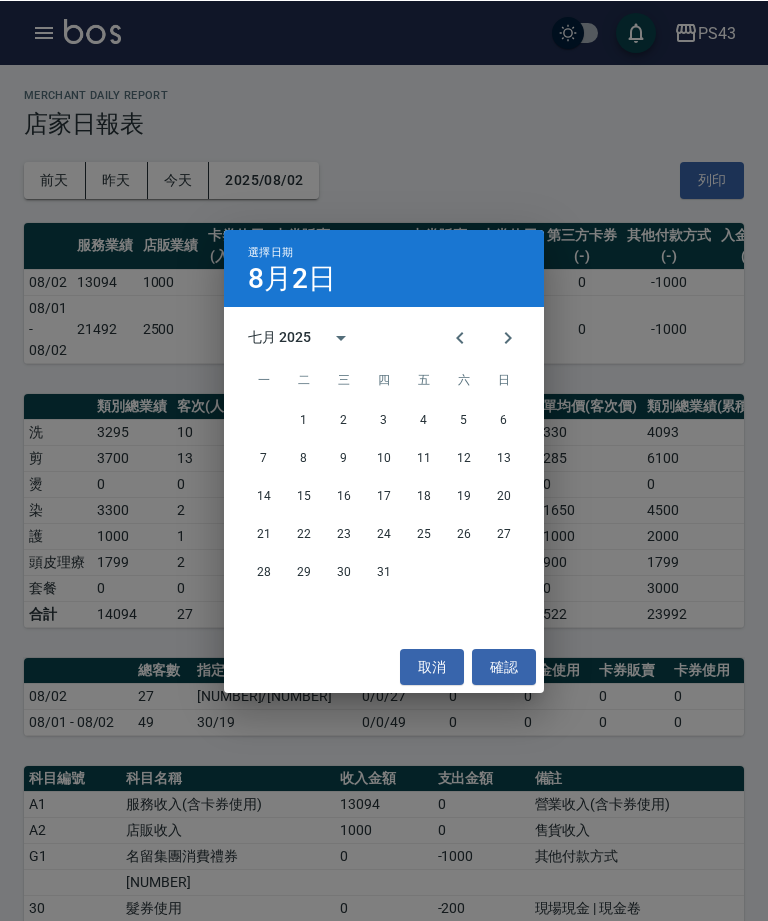 click on "31" at bounding box center [384, 572] 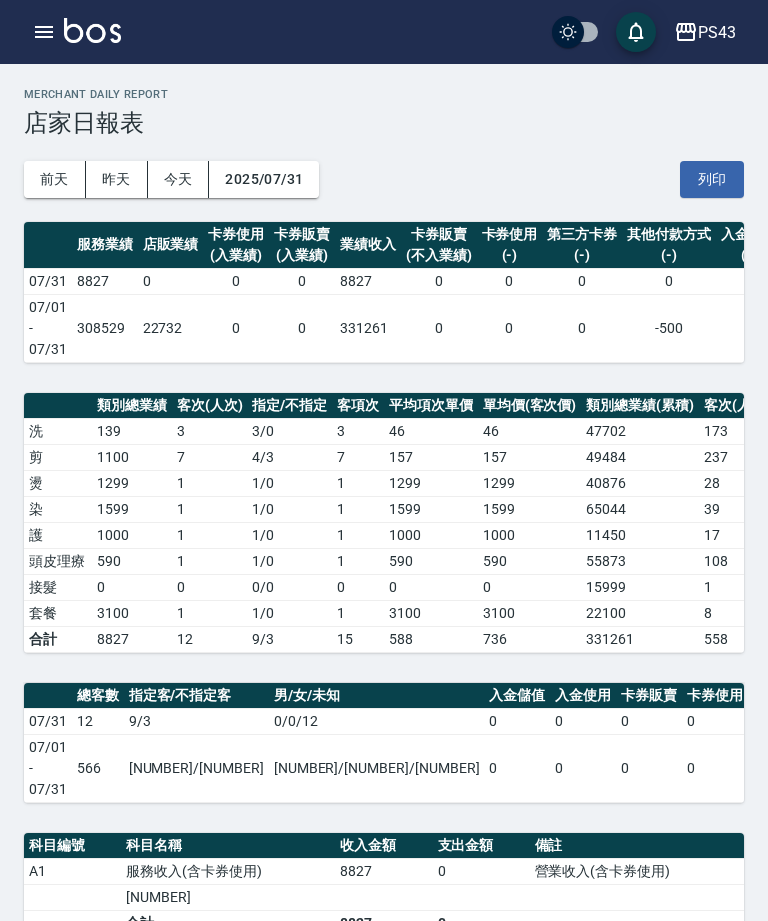 click at bounding box center [44, 32] 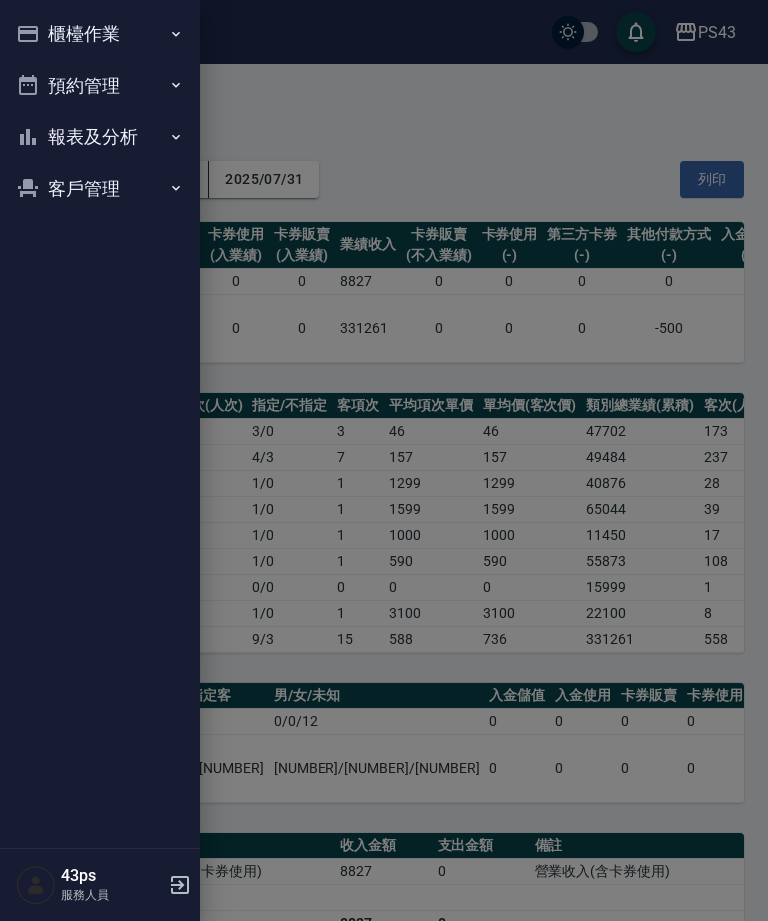 click 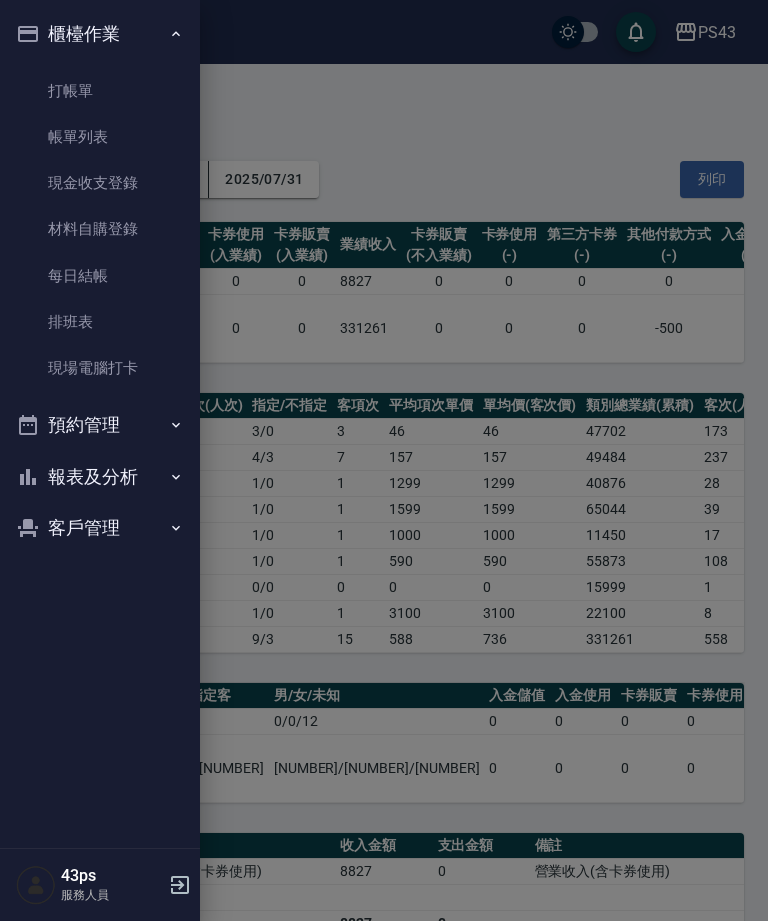 click on "現金收支登錄" at bounding box center [100, 183] 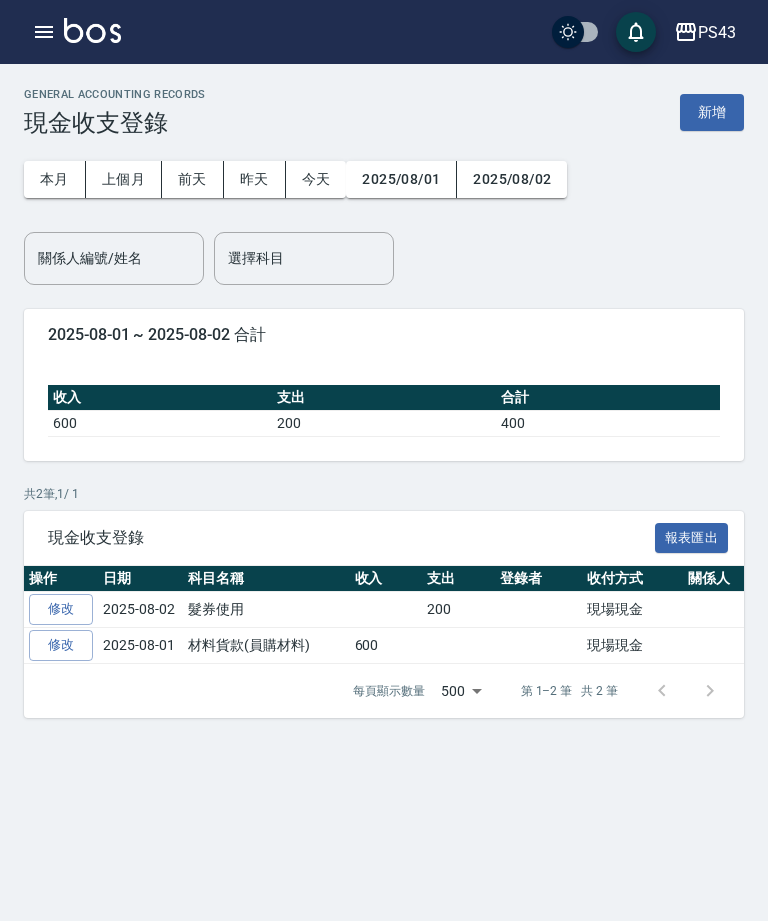 click on "上個月" at bounding box center (124, 179) 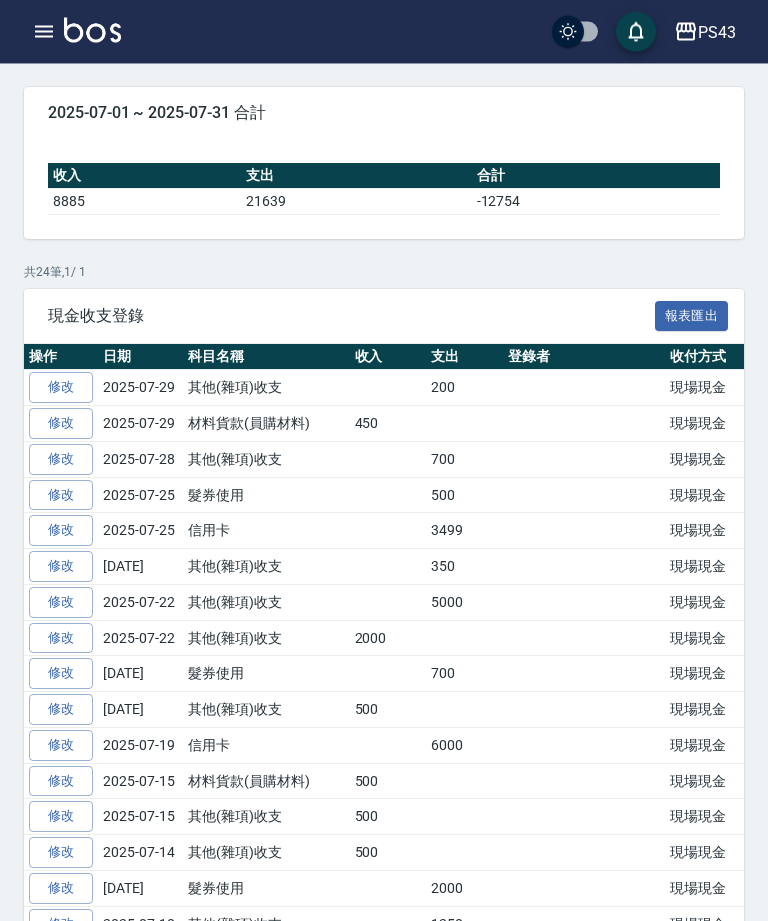 scroll, scrollTop: 289, scrollLeft: 0, axis: vertical 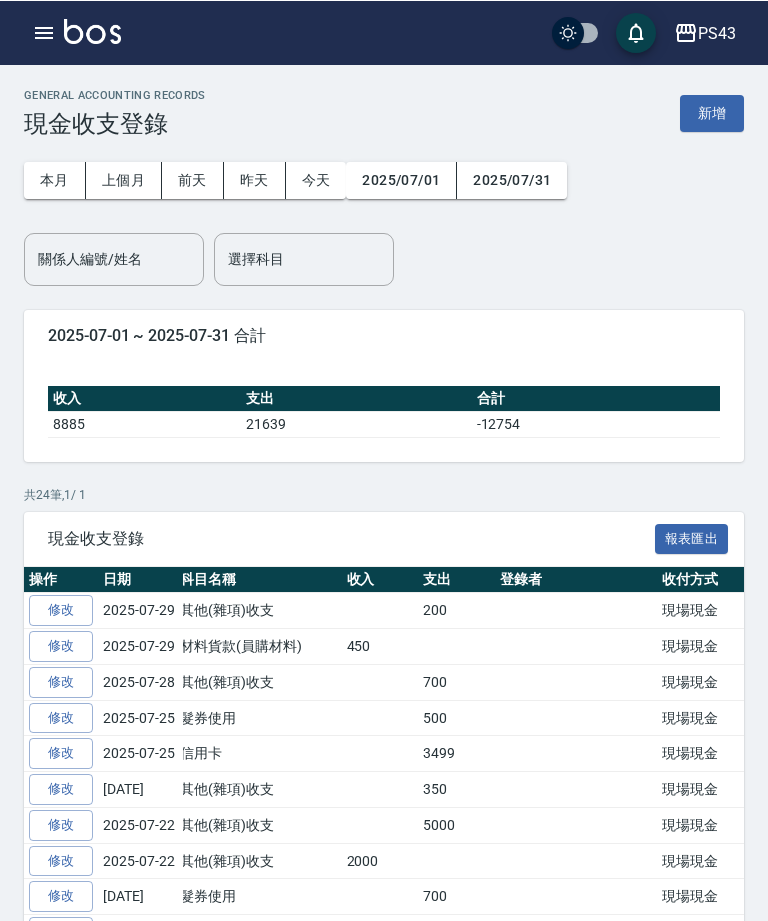 click 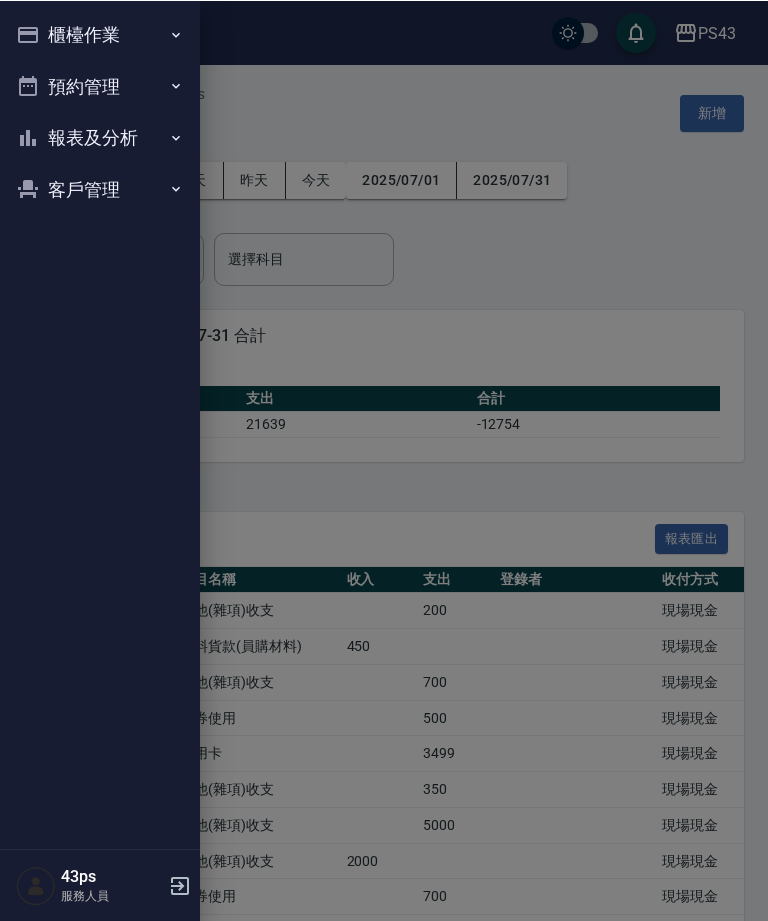 click on "報表及分析" at bounding box center [100, 137] 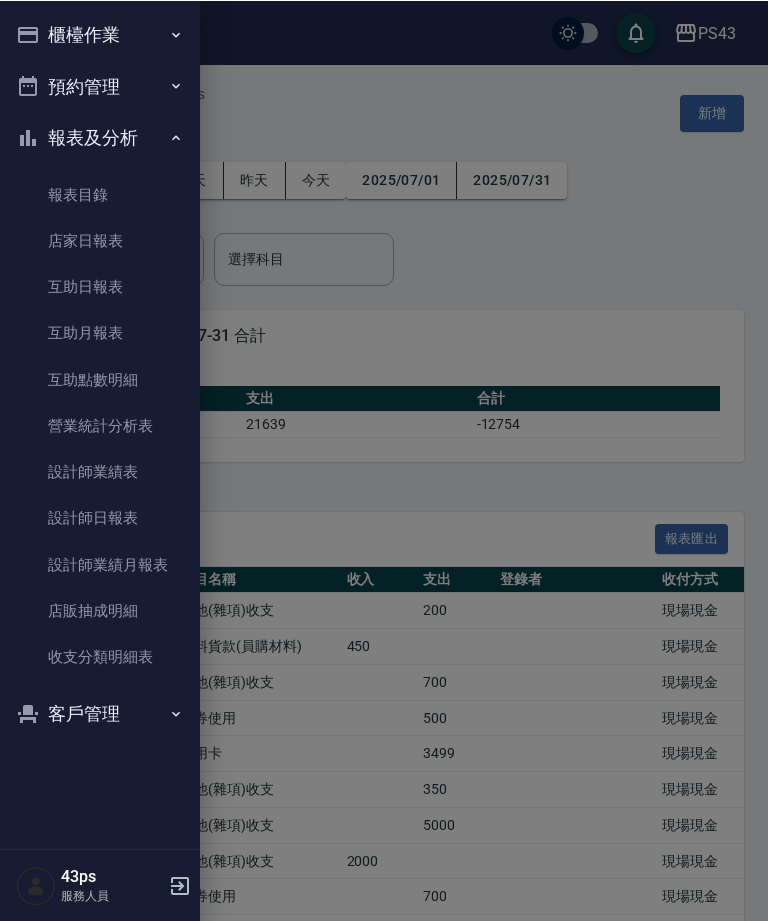 click on "設計師日報表" at bounding box center [100, 517] 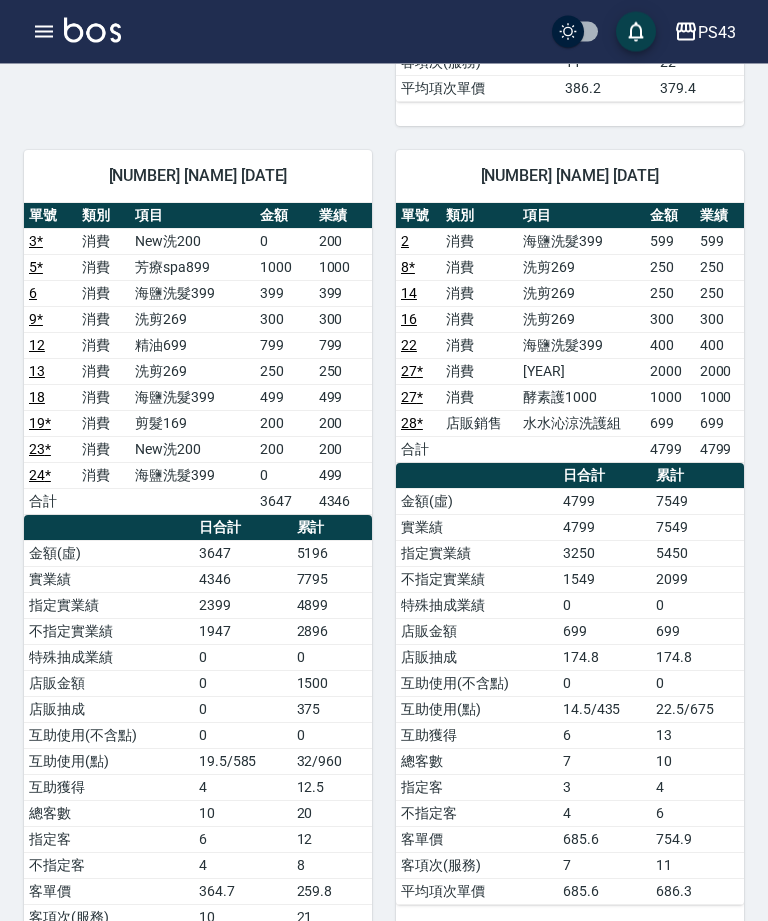 scroll, scrollTop: 1004, scrollLeft: 0, axis: vertical 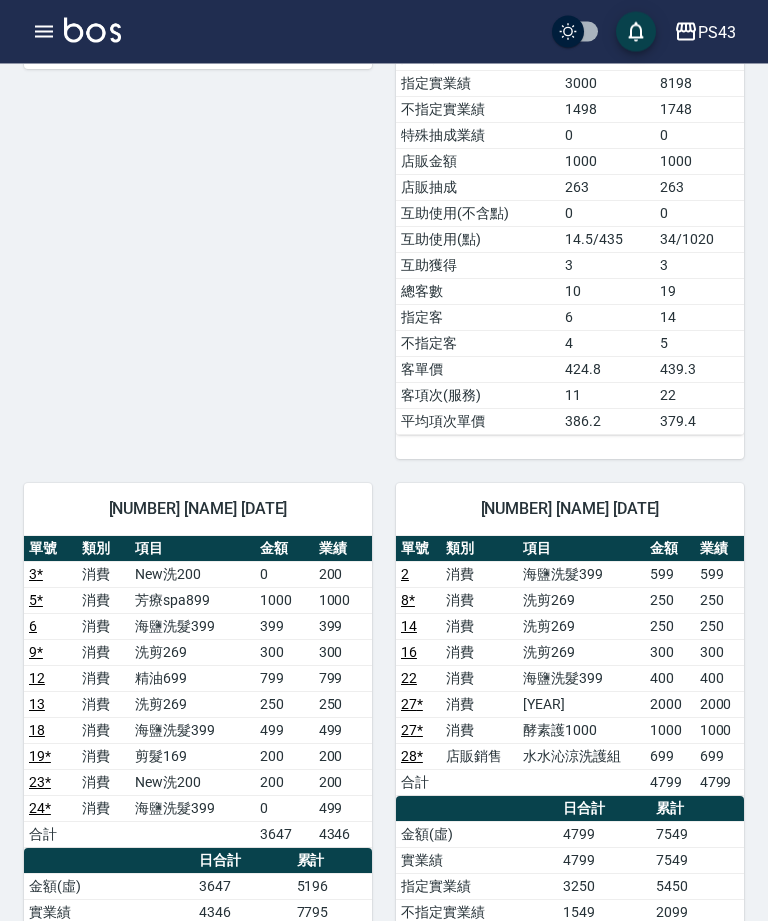 click 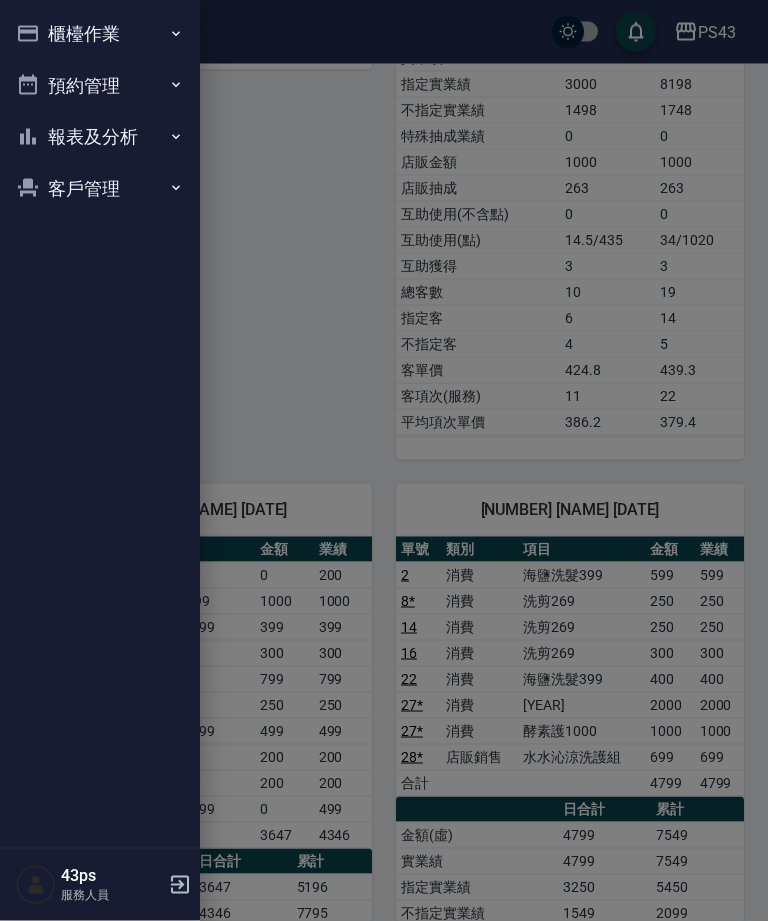 scroll, scrollTop: 672, scrollLeft: 0, axis: vertical 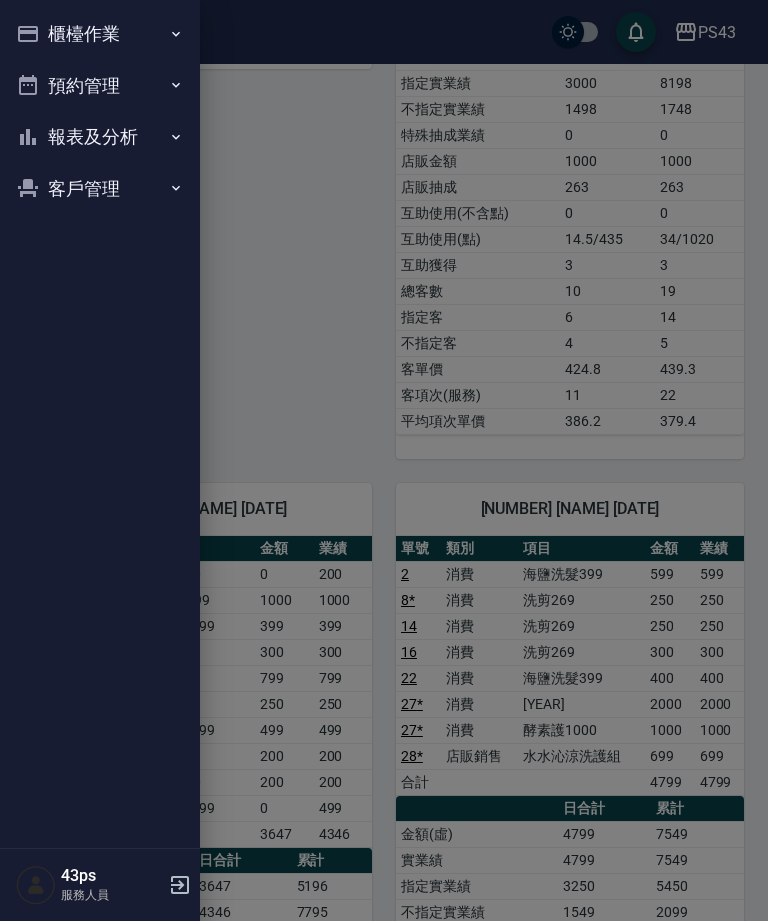 click 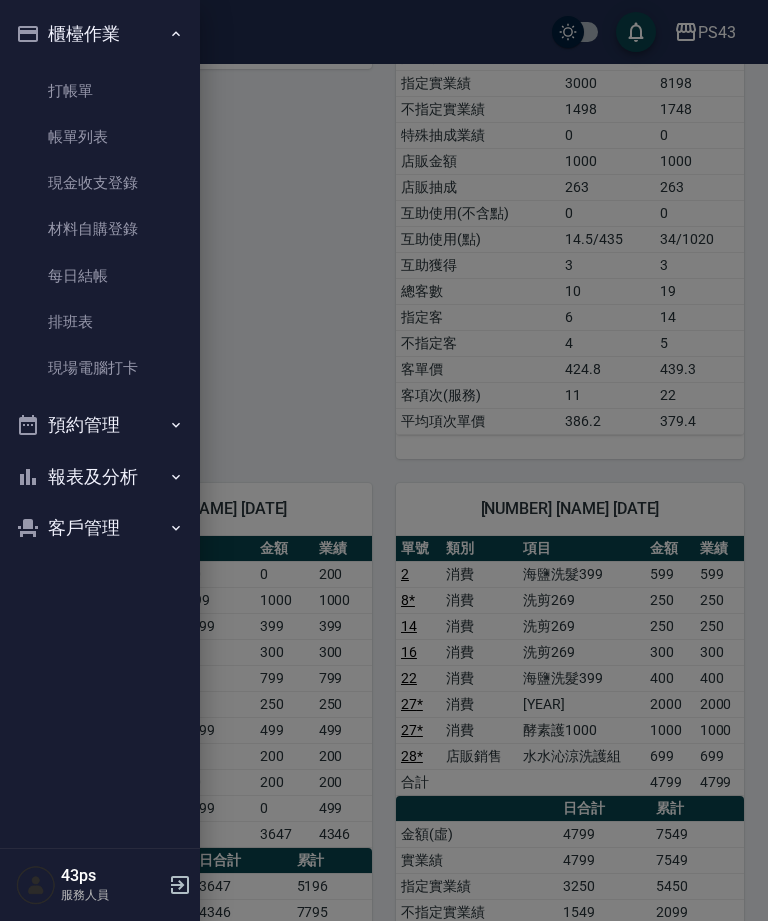 click on "每日結帳" at bounding box center [100, 276] 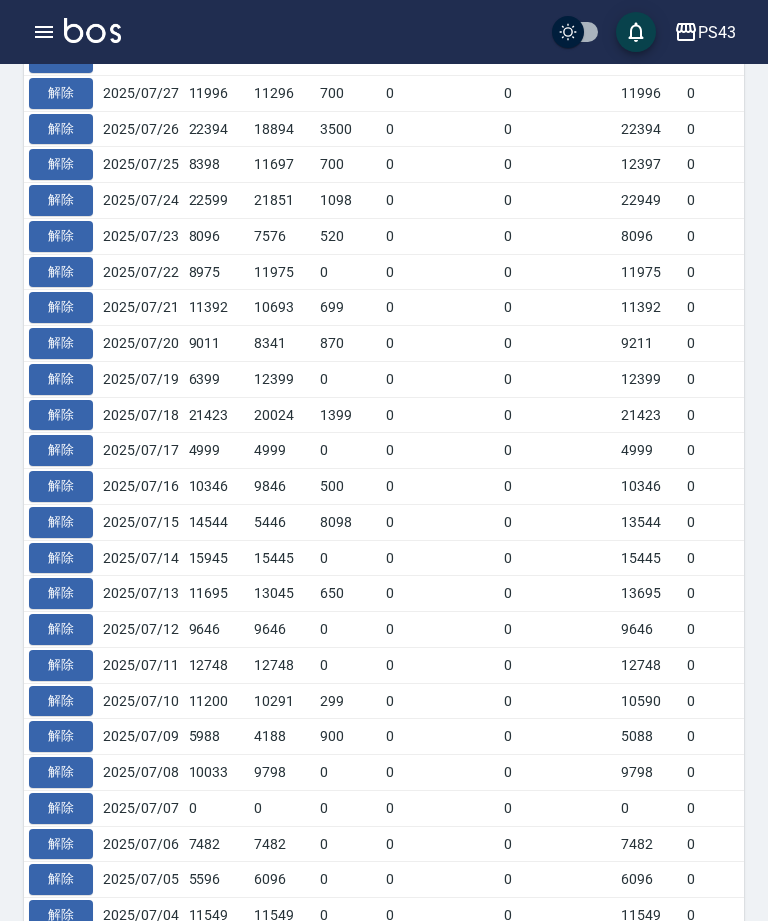click on "PS43 登出 櫃檯作業 打帳單 帳單列表 現金收支登錄 材料自購登錄 每日結帳 排班表 現場電腦打卡 預約管理 預約管理 單日預約紀錄 單週預約紀錄 報表及分析 報表目錄 店家日報表 互助日報表 互助月報表 互助點數明細 營業統計分析表 設計師業績表 設計師日報表 設計師業績月報表 店販抽成明細 收支分類明細表 客戶管理 客戶列表 卡券管理 入金管理 43ps 服務人員 Order checkout daily 每日結帳 本月 上個月 前天 昨天 今天 2025/07/02 2025/08/02 共  0  筆,  1  /   0 尚未日結紀錄 營業日期 每頁顯示數量 50 50 1–1 of 1 0  selected 結帳 共  32  筆,  1  /   1 日結紀錄 報表匯出 解除日結 營業日期 現金結存 服務消費 店販消費 卡券使用(入業績) 卡券販賣(入業績) 業績收入 卡券販賣(不入業績) 入金儲值(不入業績) 卡券使用(-) 第三方卡券(-) 其他付款方式(-) 入金使用(-) 營業現金應收 結帳人 1000" at bounding box center [384, 219] 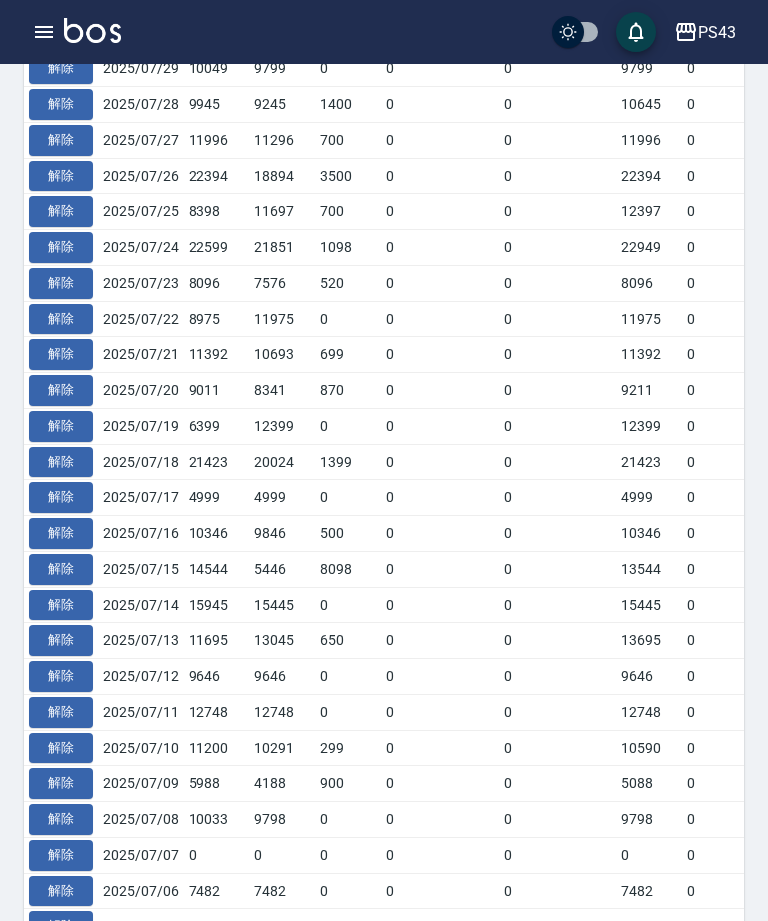 scroll, scrollTop: 0, scrollLeft: 0, axis: both 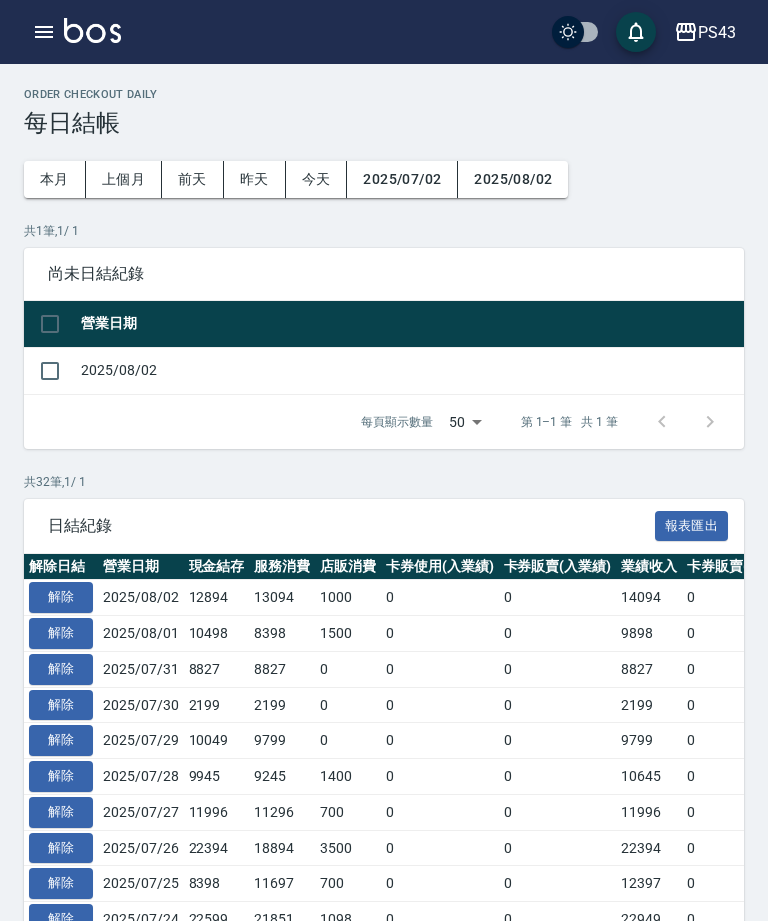 click at bounding box center (50, 371) 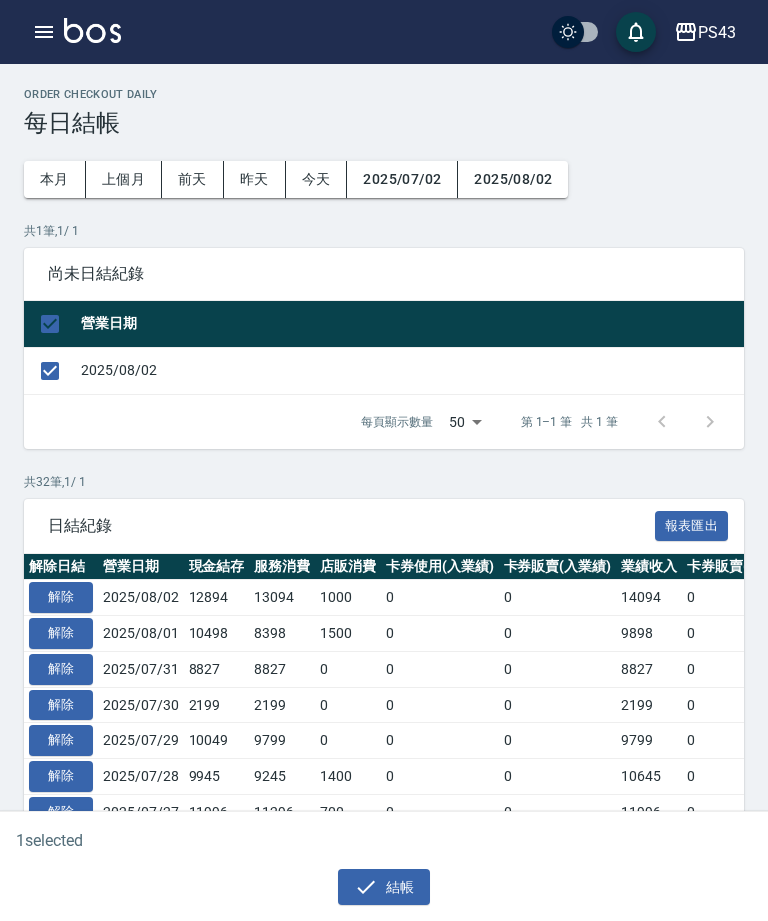 click 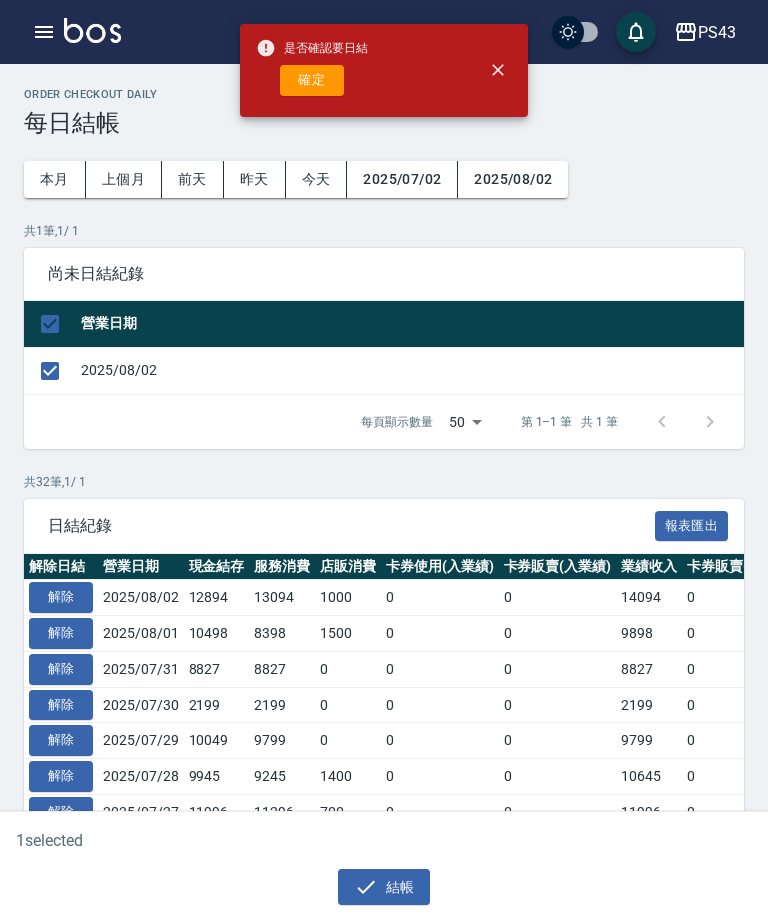 click on "確定" at bounding box center [312, 80] 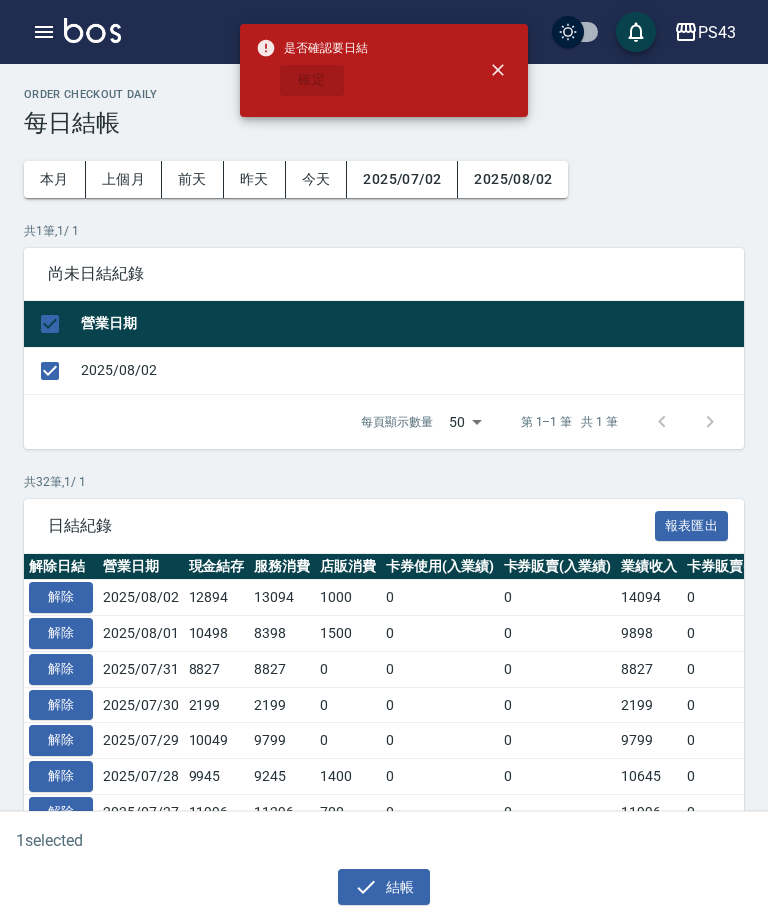 checkbox on "false" 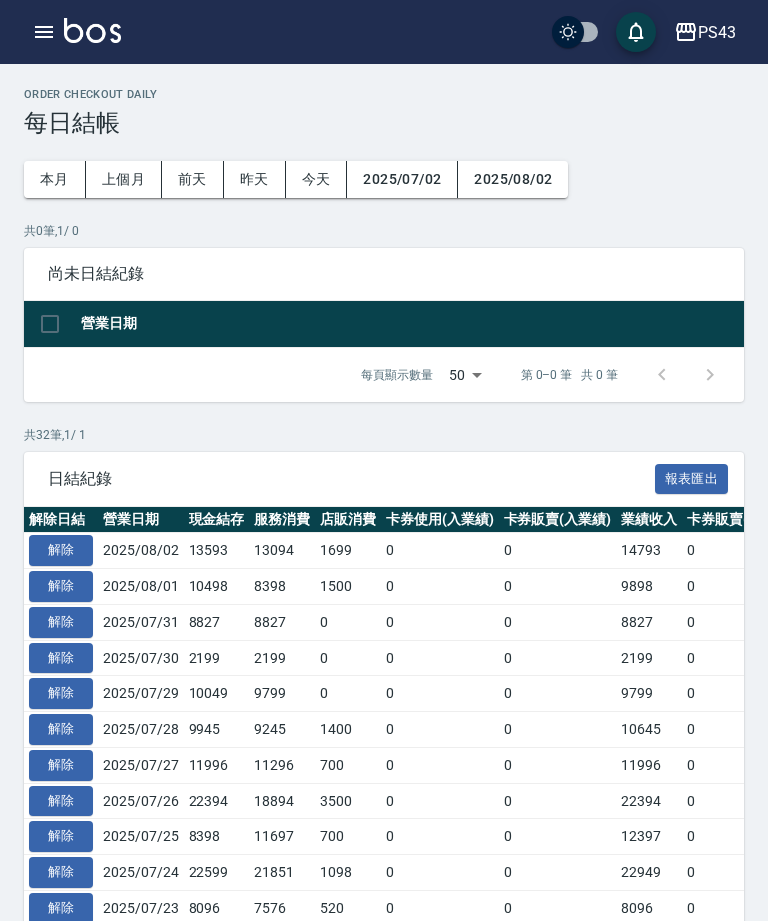 scroll, scrollTop: 0, scrollLeft: 0, axis: both 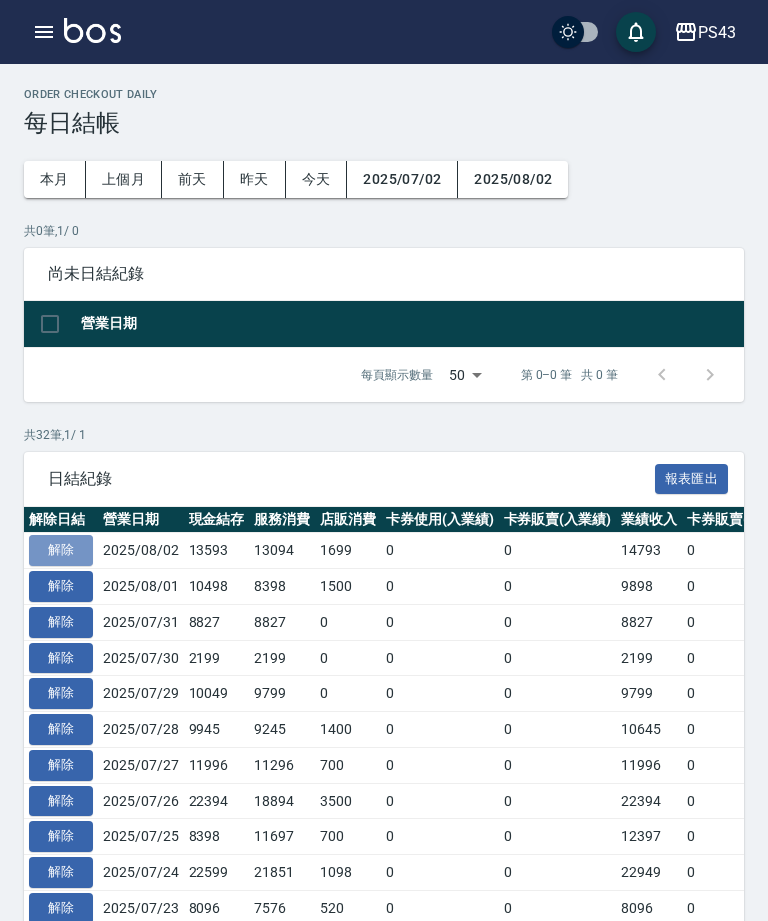 click on "解除" at bounding box center [61, 550] 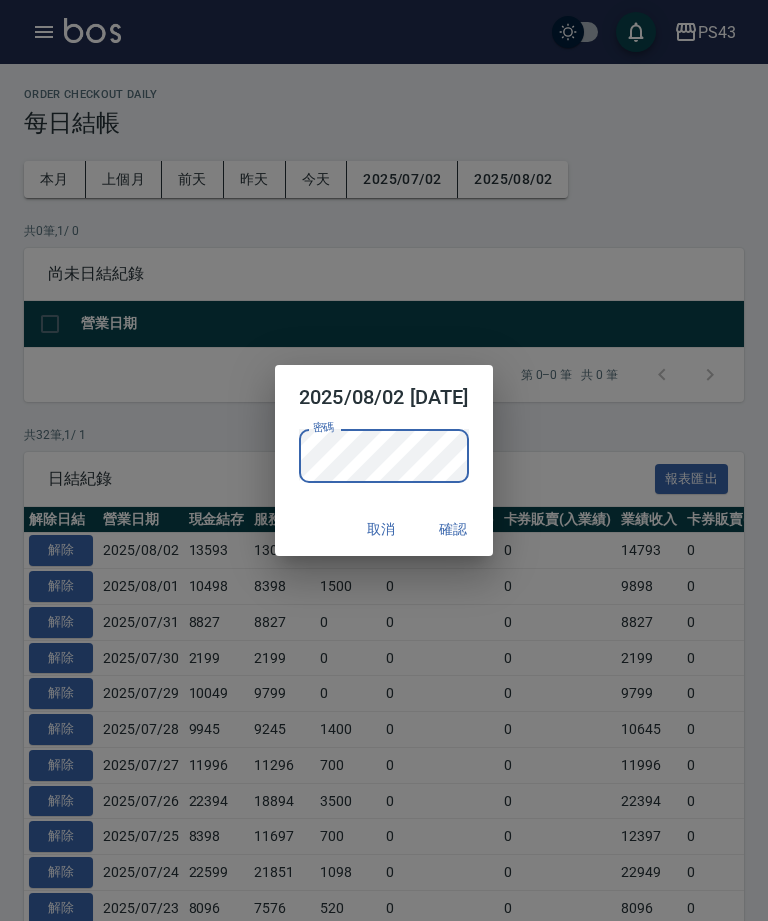 click on "確認" at bounding box center [453, 529] 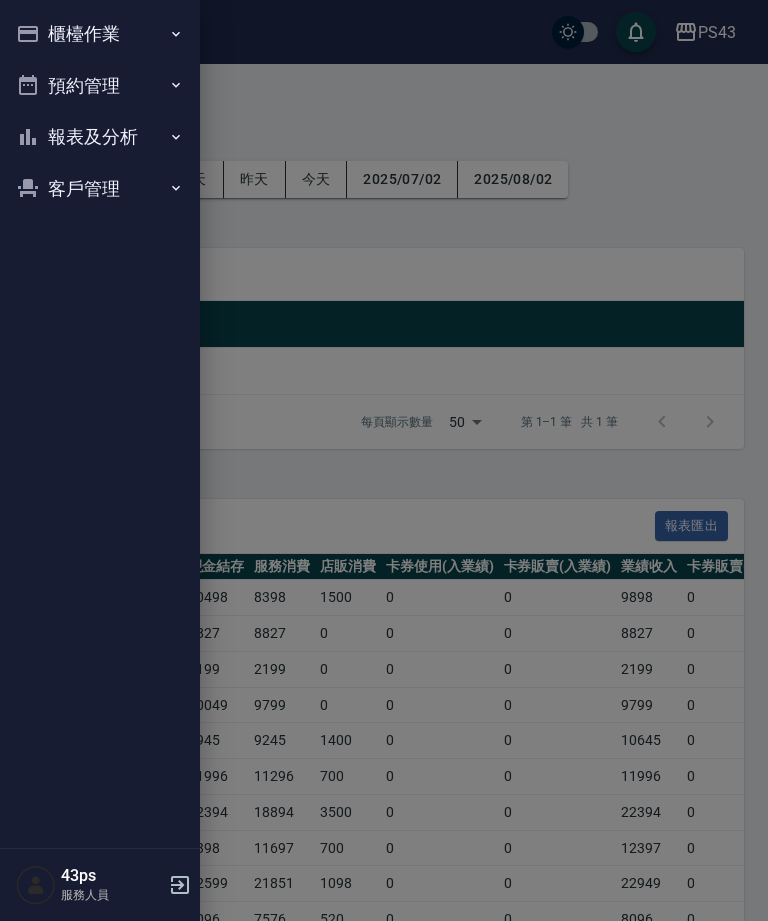 scroll, scrollTop: 0, scrollLeft: 0, axis: both 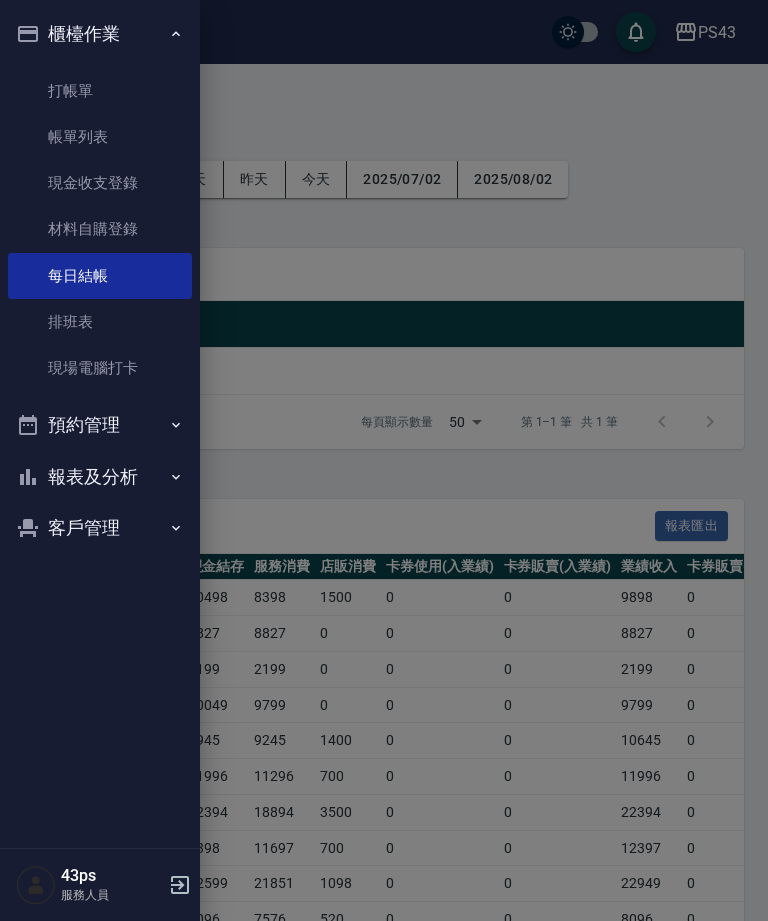 click on "帳單列表" at bounding box center [100, 137] 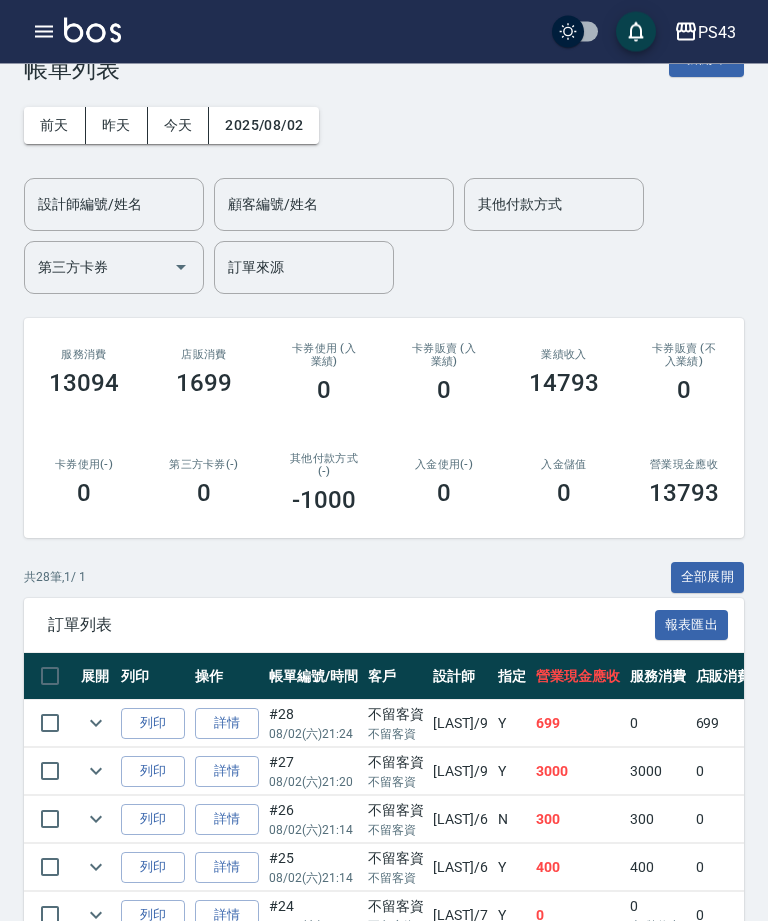scroll, scrollTop: 55, scrollLeft: 0, axis: vertical 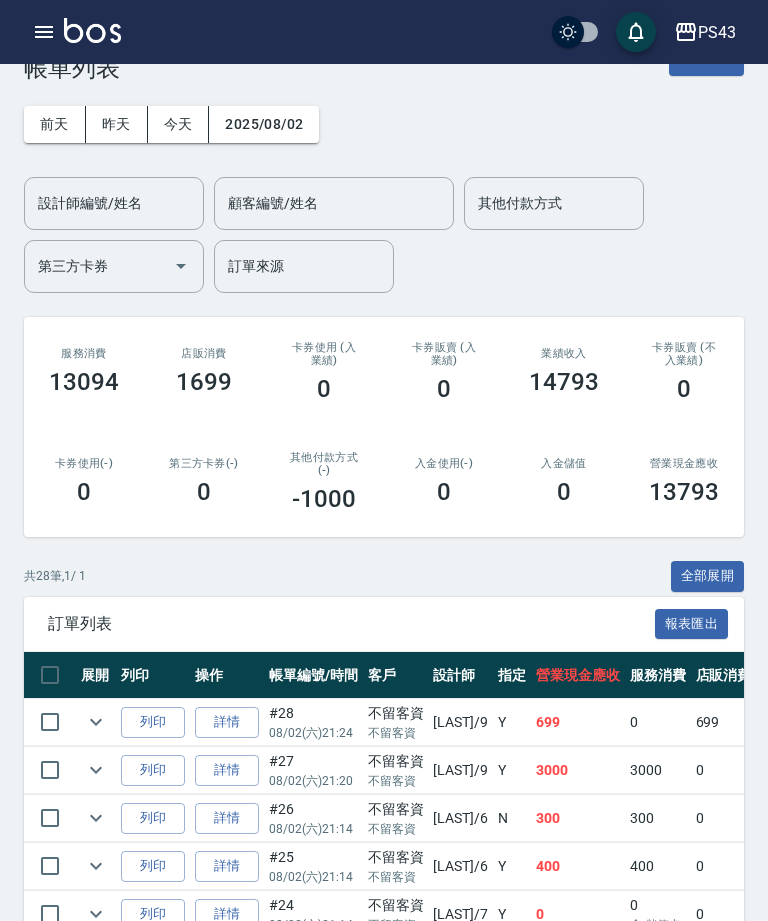click on "詳情" at bounding box center [227, 722] 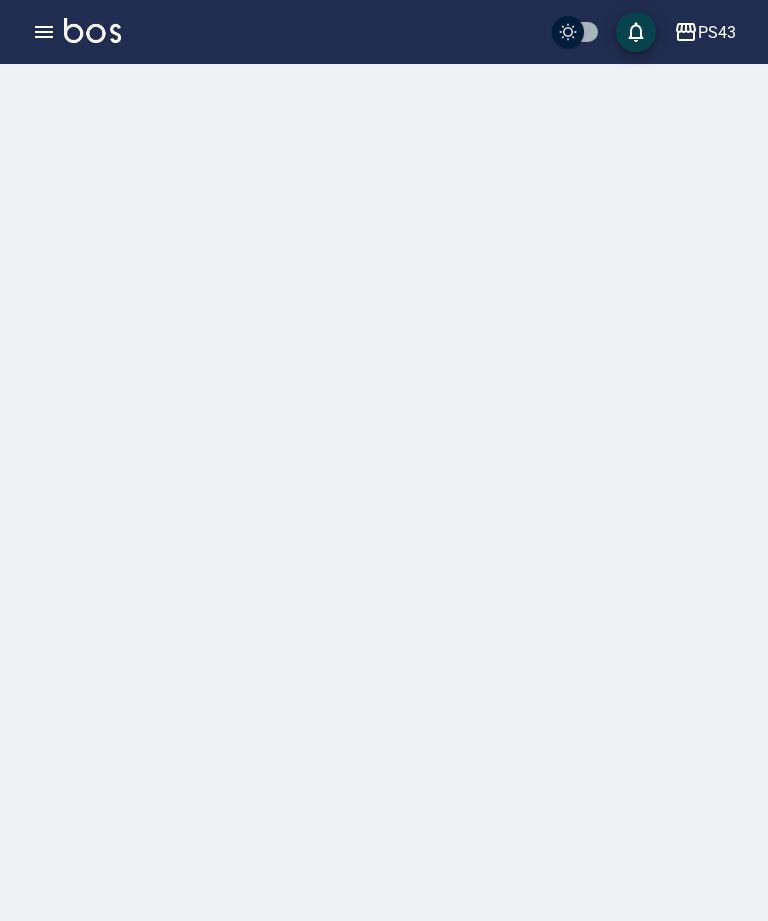 scroll, scrollTop: 0, scrollLeft: 0, axis: both 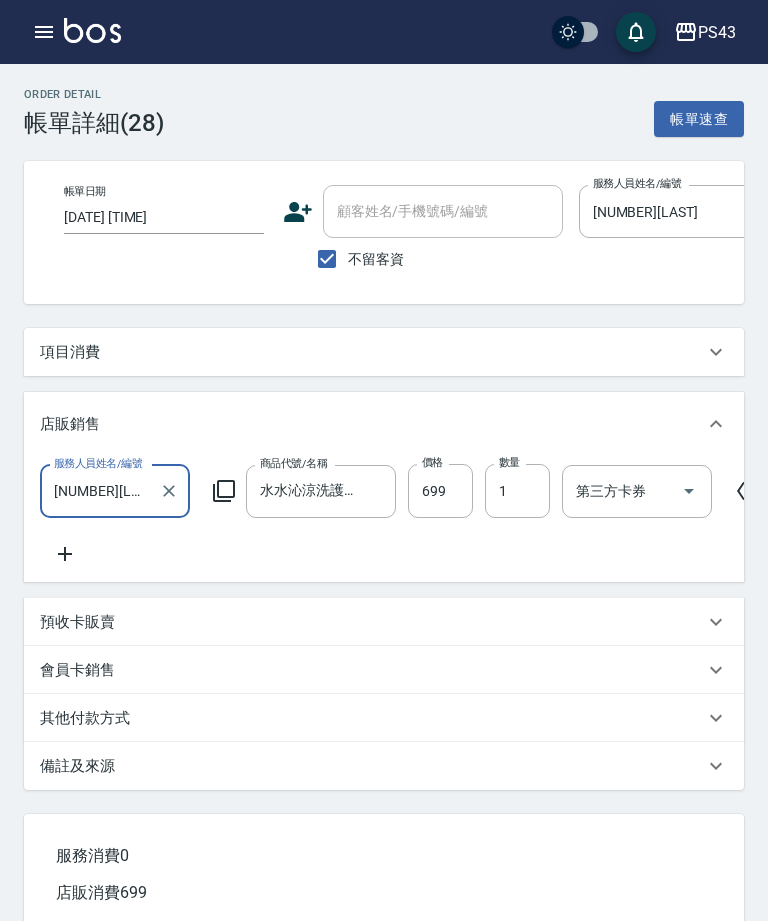 type on "2025/08/02 21:24" 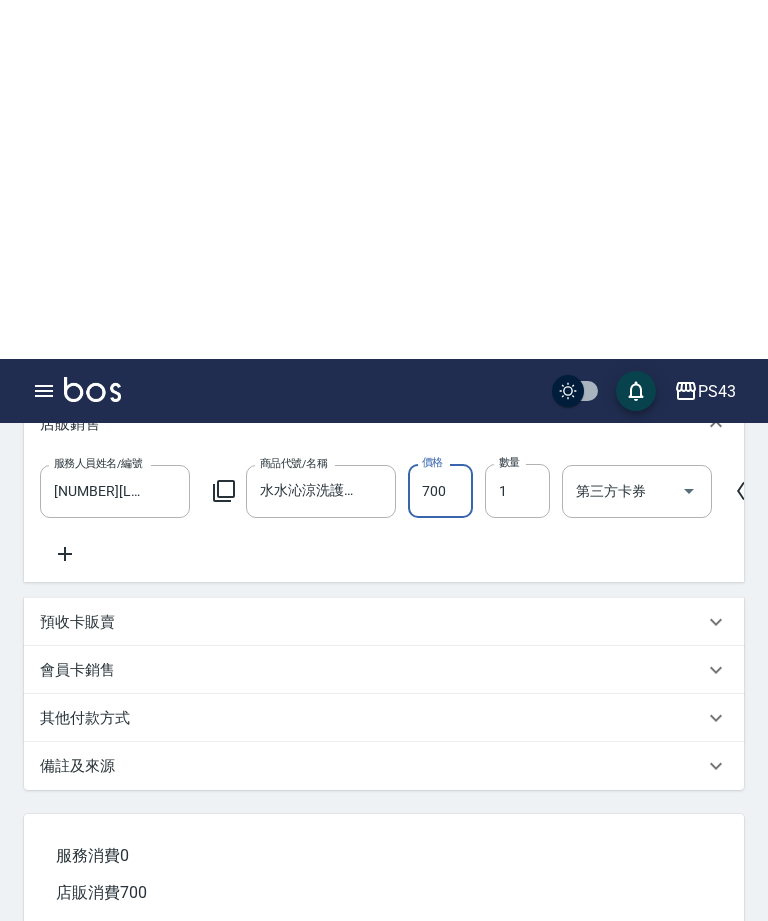 scroll, scrollTop: 471, scrollLeft: 0, axis: vertical 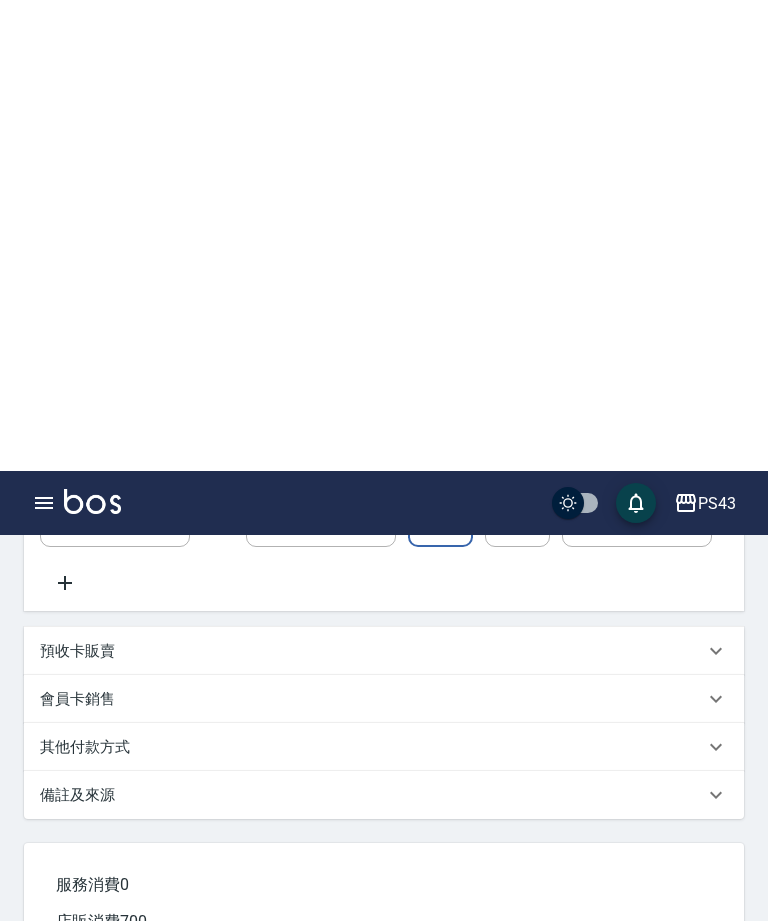 type on "700" 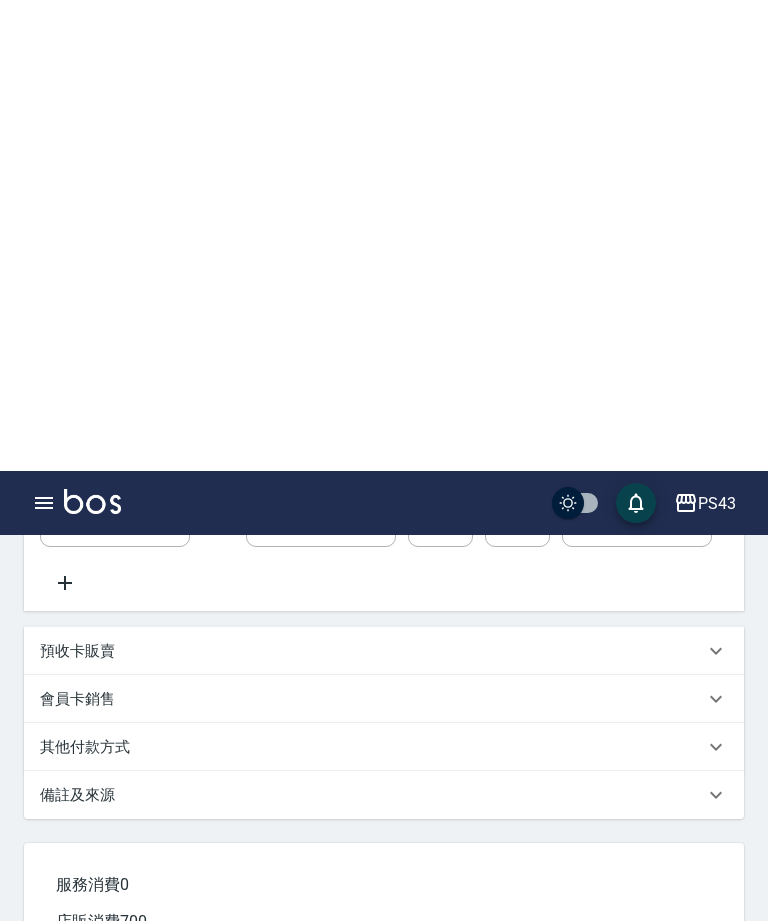 scroll, scrollTop: 0, scrollLeft: 0, axis: both 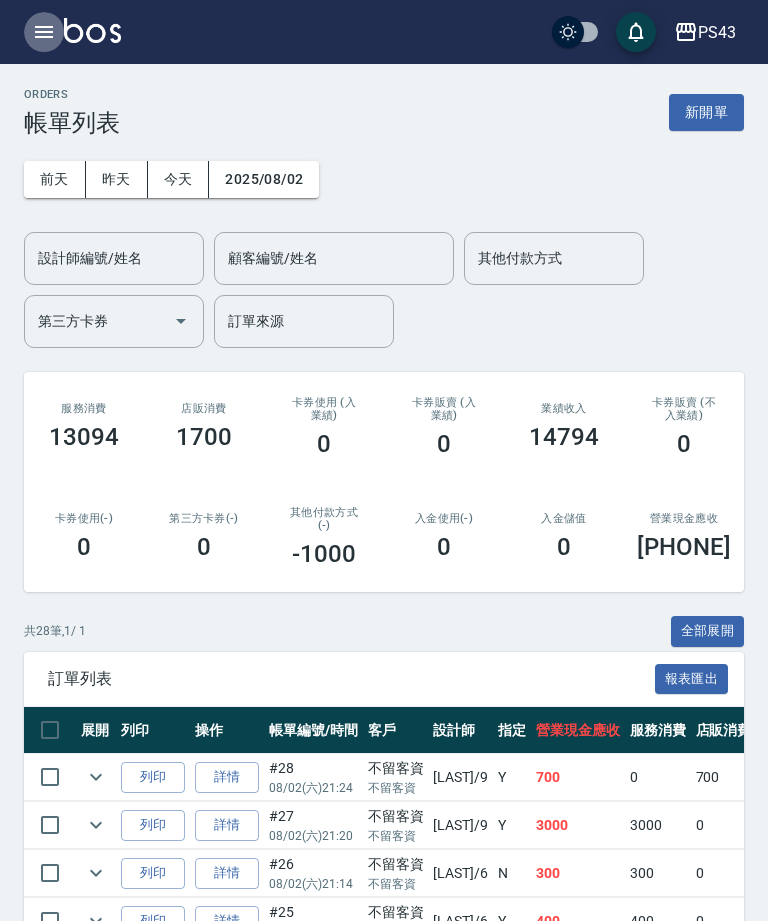 click at bounding box center (44, 32) 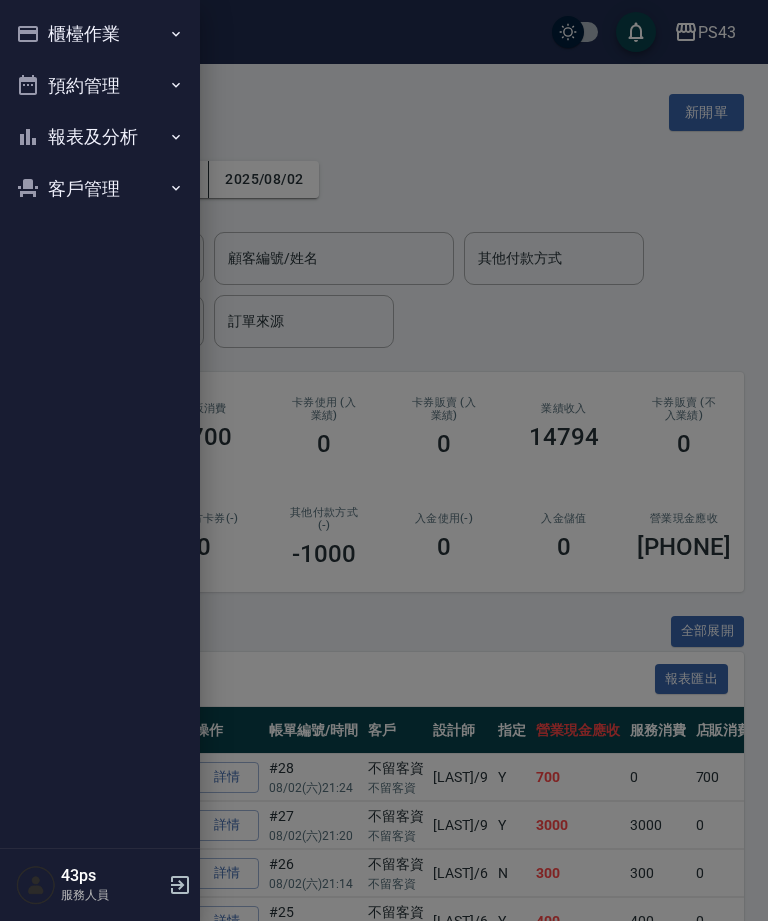 click 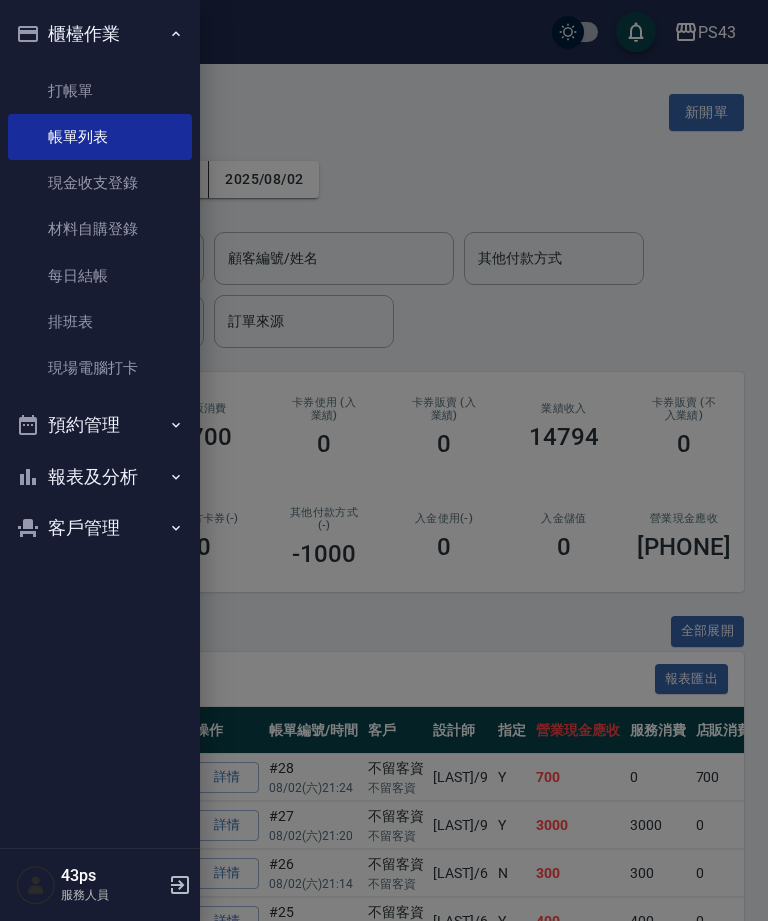 click on "每日結帳" at bounding box center [100, 276] 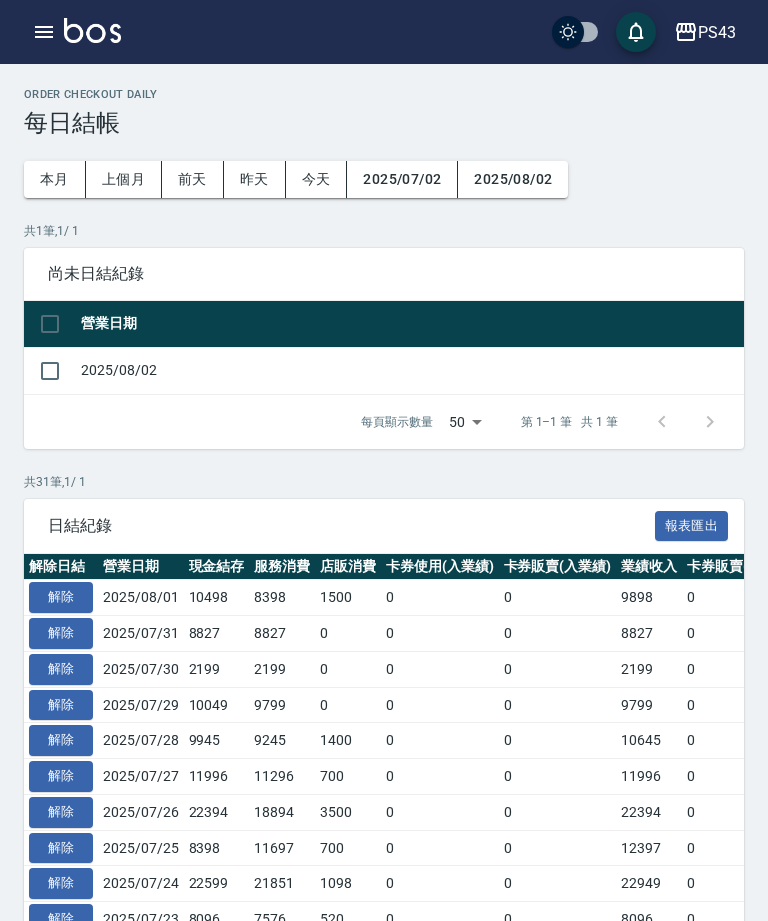 click at bounding box center [50, 371] 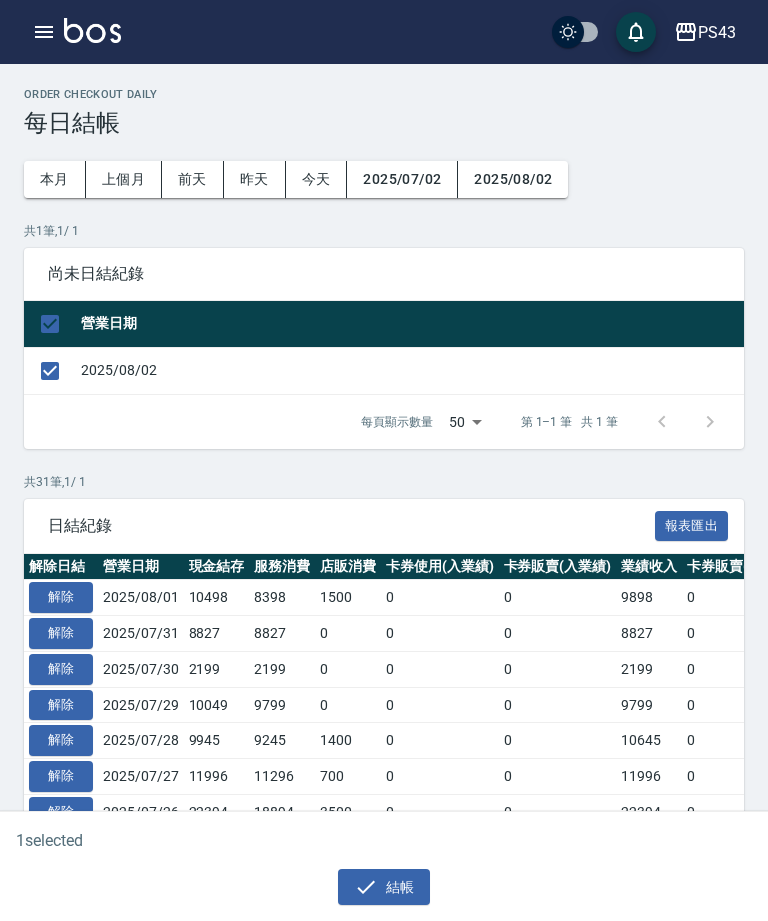 click on "結帳" at bounding box center [384, 887] 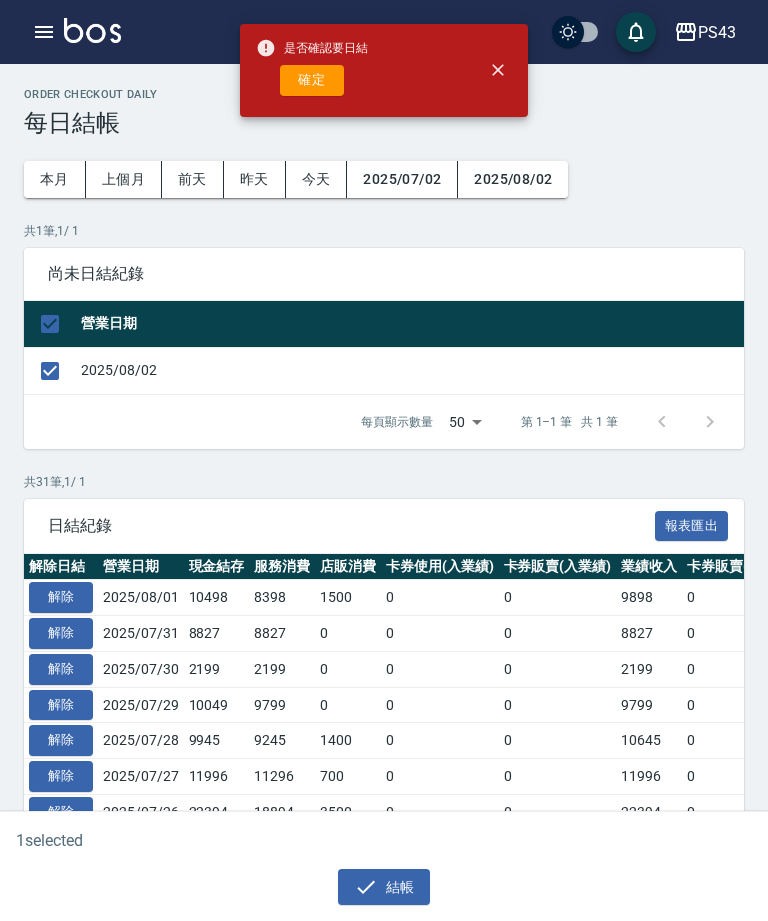 click on "確定" at bounding box center (312, 80) 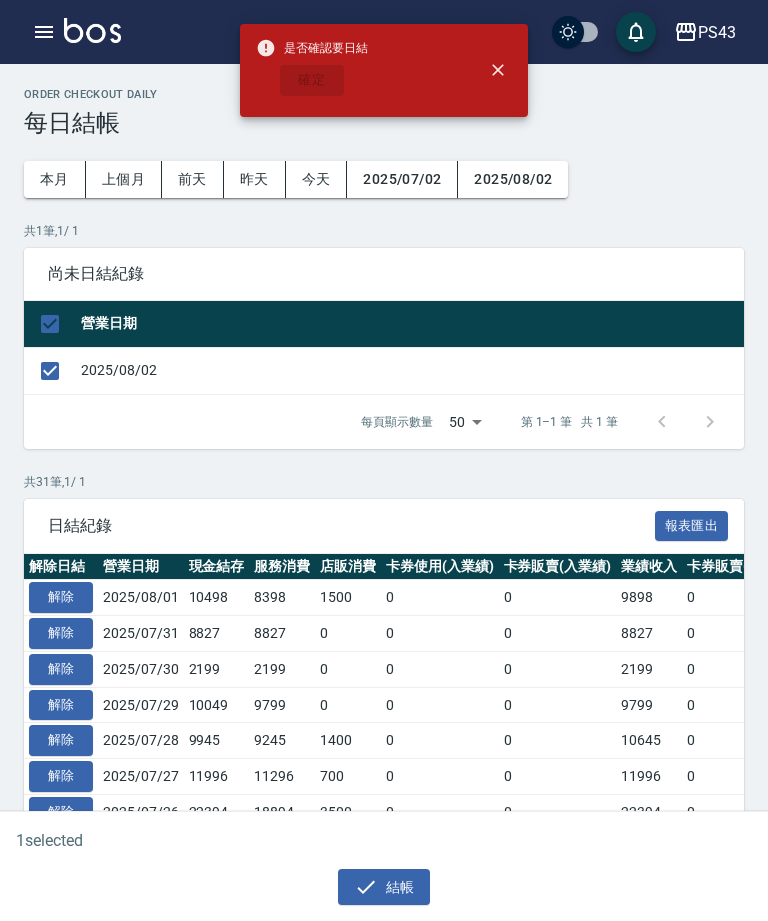 checkbox on "false" 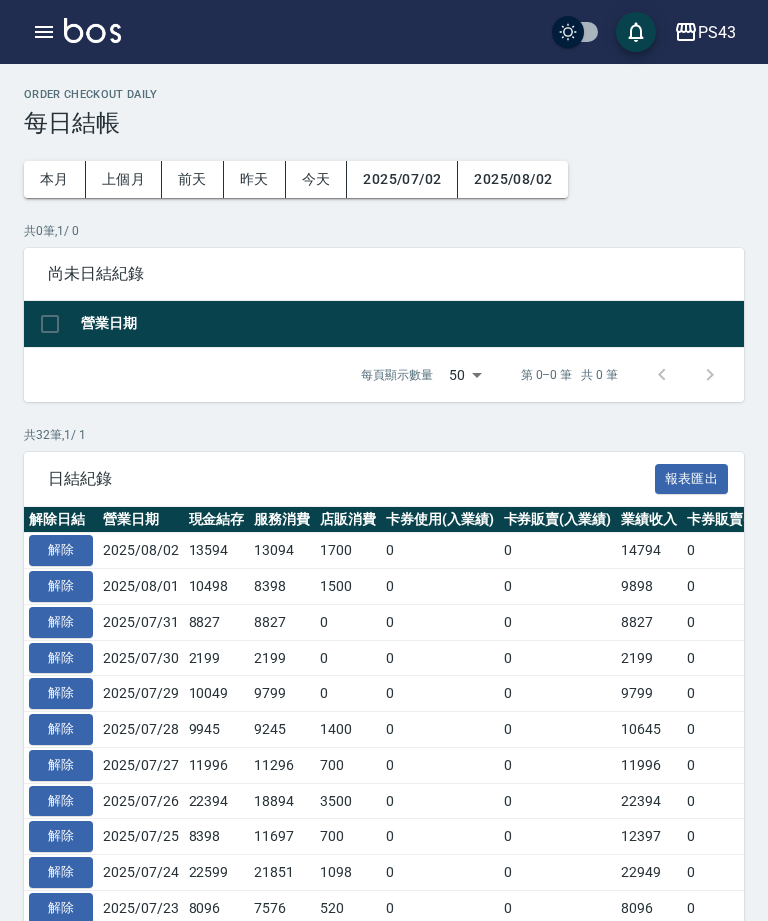 scroll, scrollTop: 0, scrollLeft: 0, axis: both 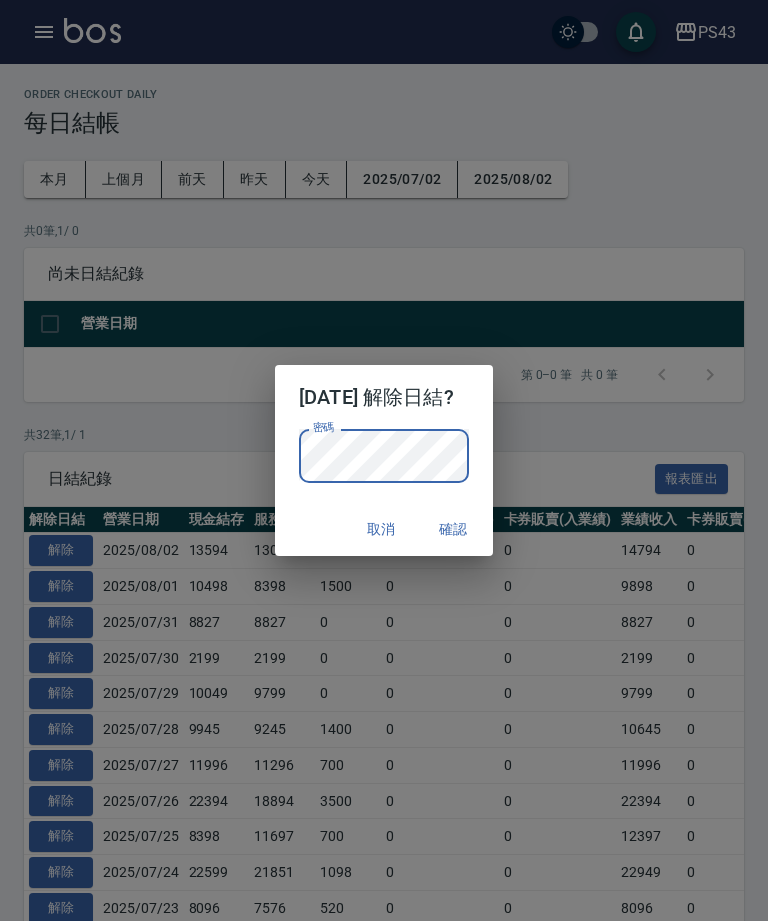 click on "確認" at bounding box center (453, 529) 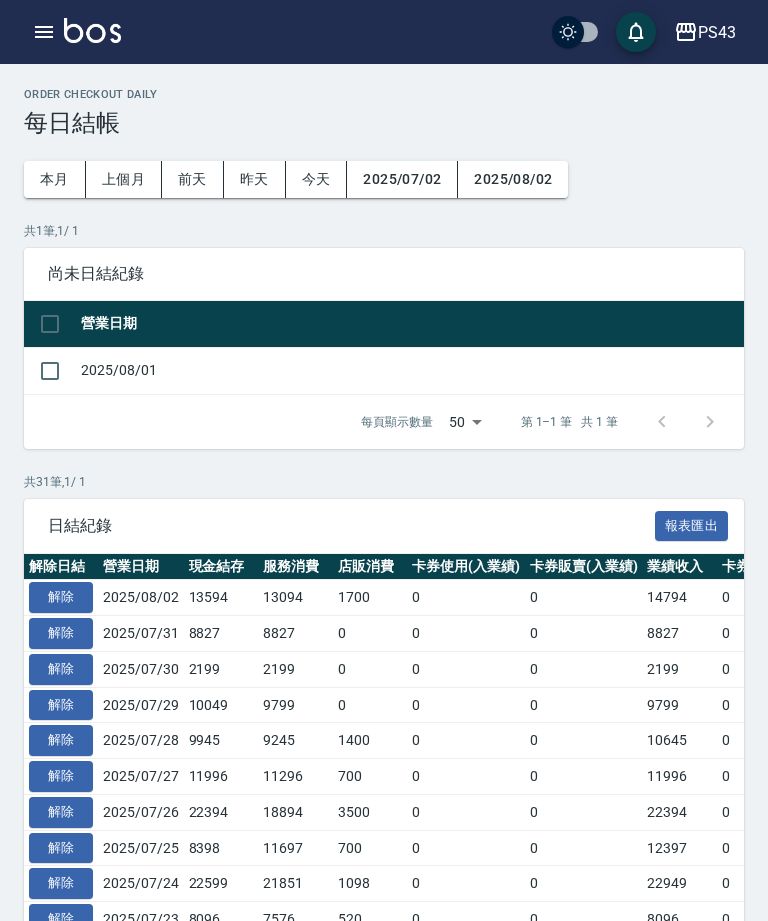 scroll, scrollTop: 0, scrollLeft: 0, axis: both 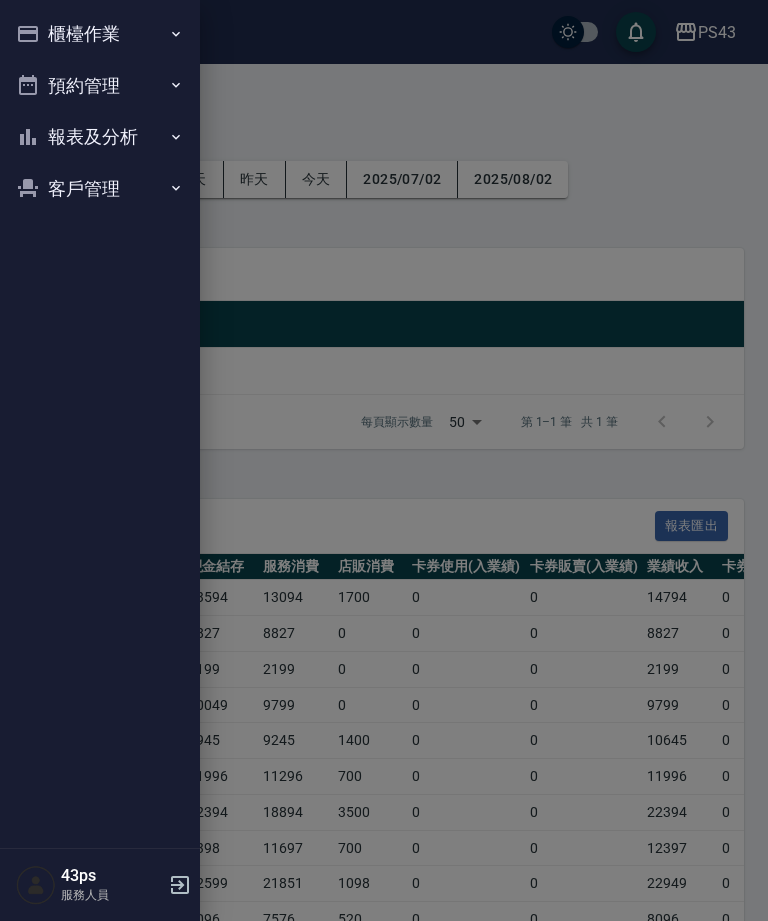 click on "櫃檯作業" at bounding box center [100, 34] 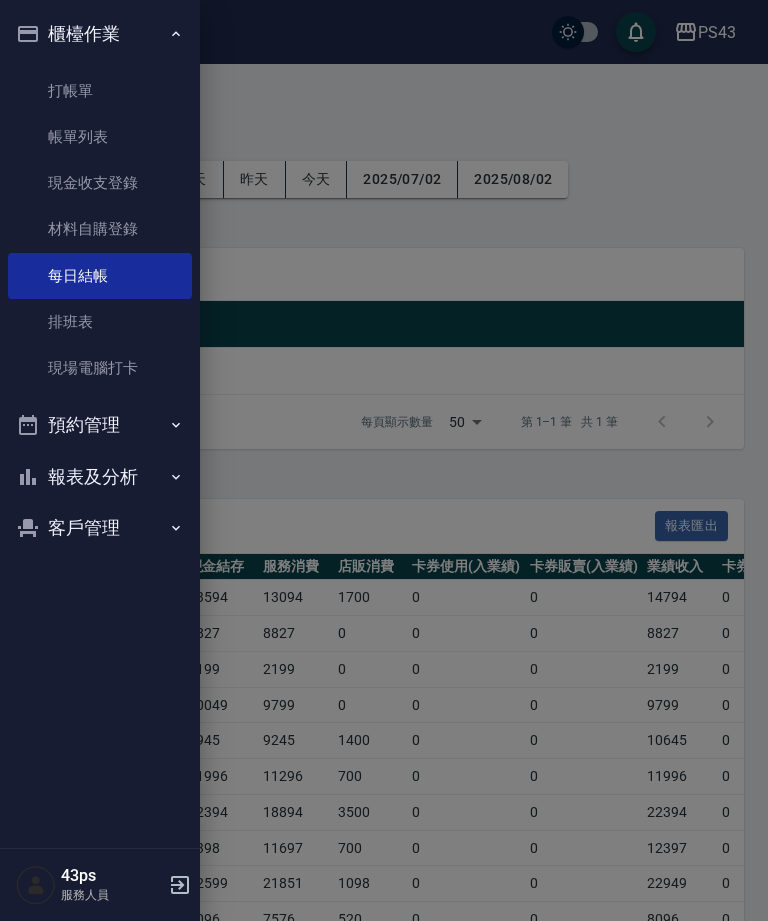 click on "帳單列表" at bounding box center (100, 137) 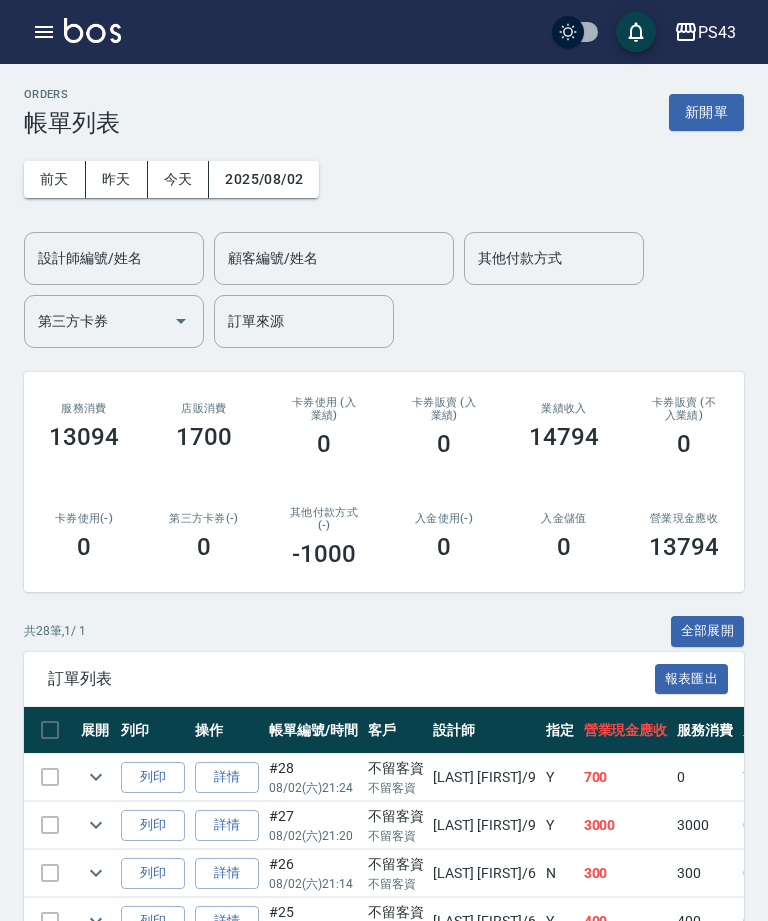 click on "昨天" at bounding box center [117, 179] 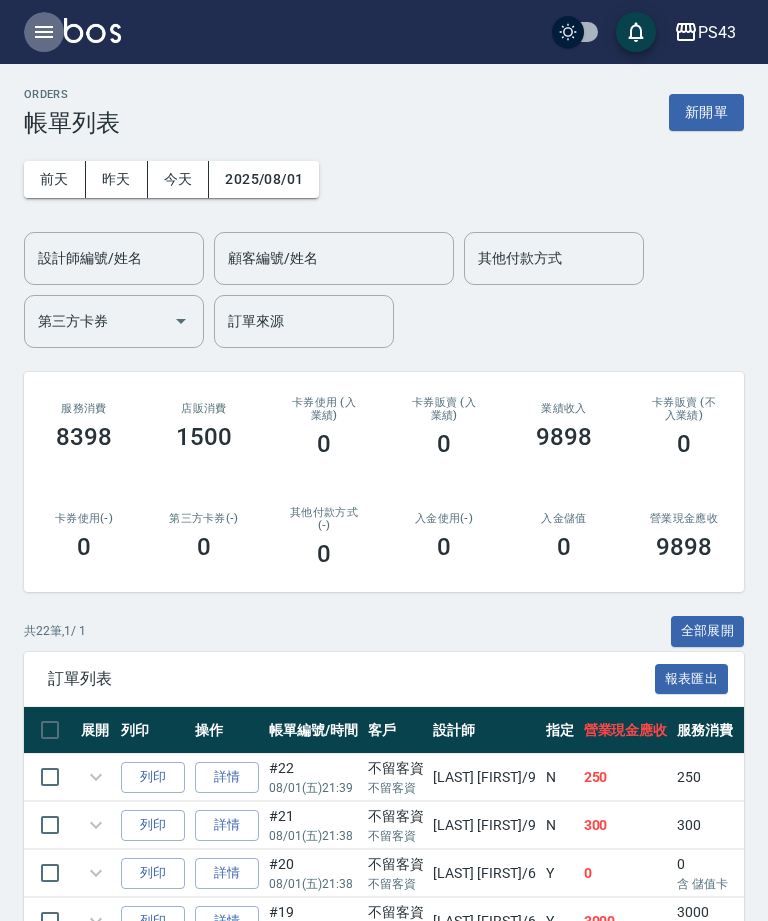 click 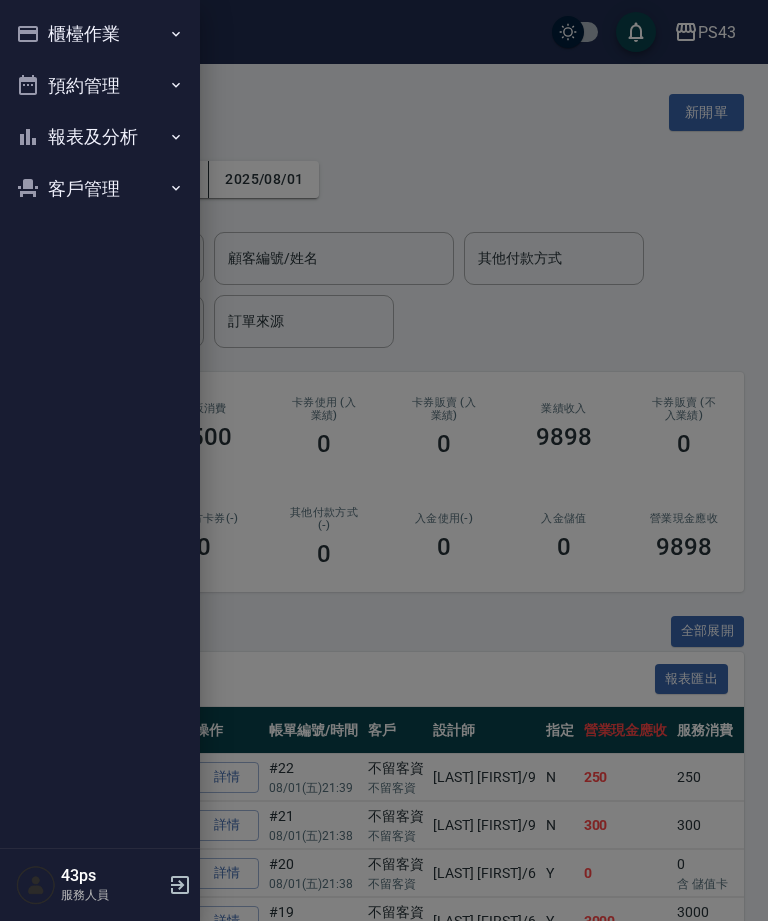 click on "櫃檯作業" at bounding box center [100, 34] 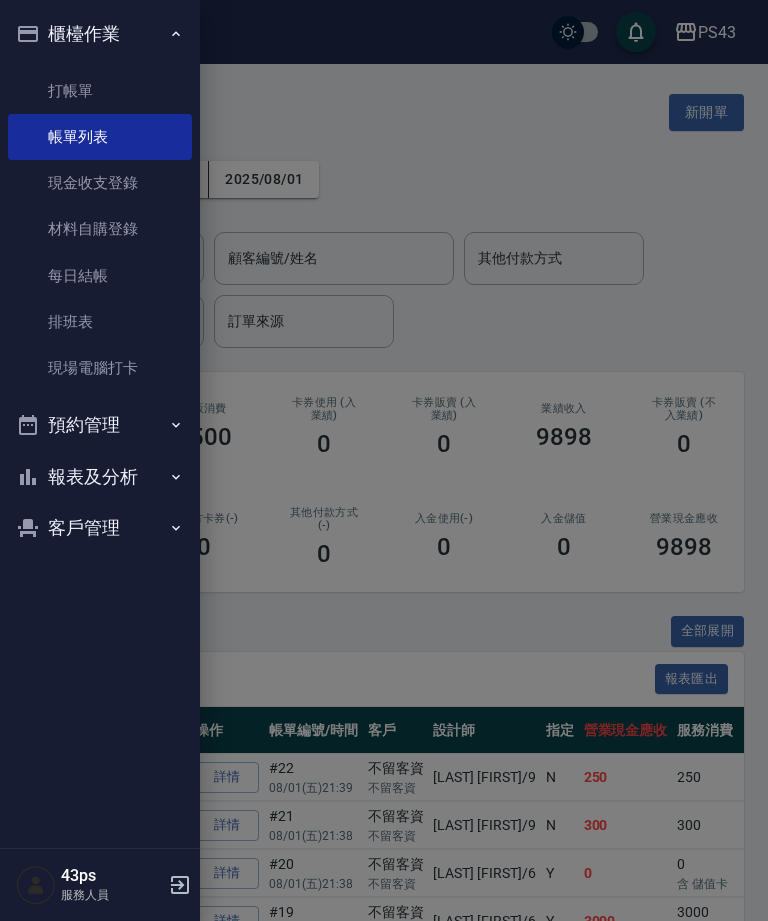 click on "現金收支登錄" at bounding box center [100, 183] 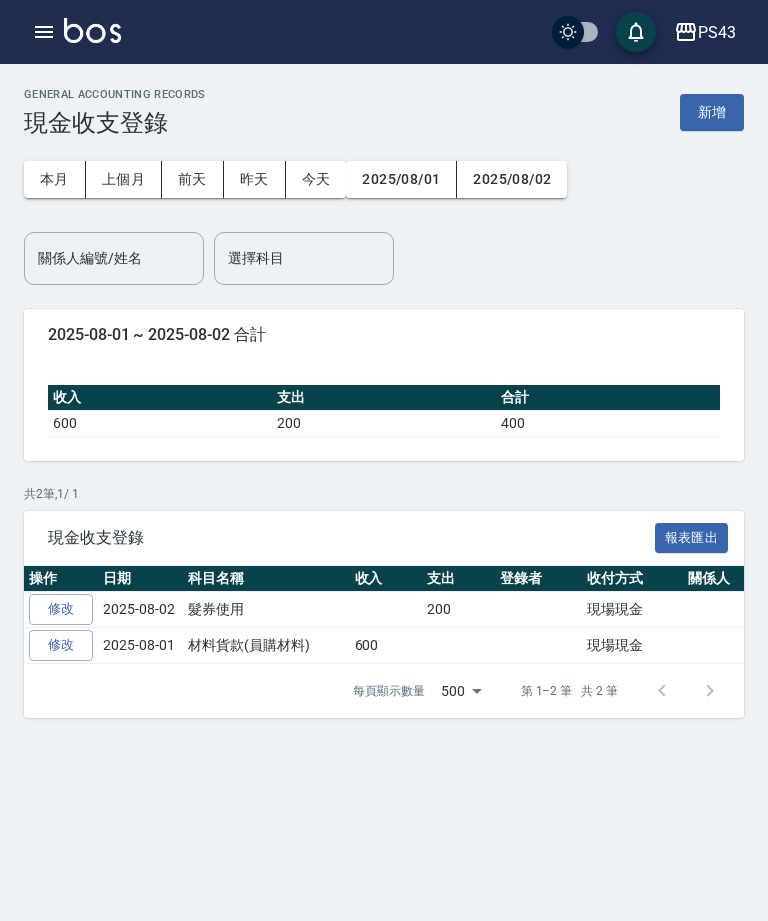 click on "新增" at bounding box center (712, 112) 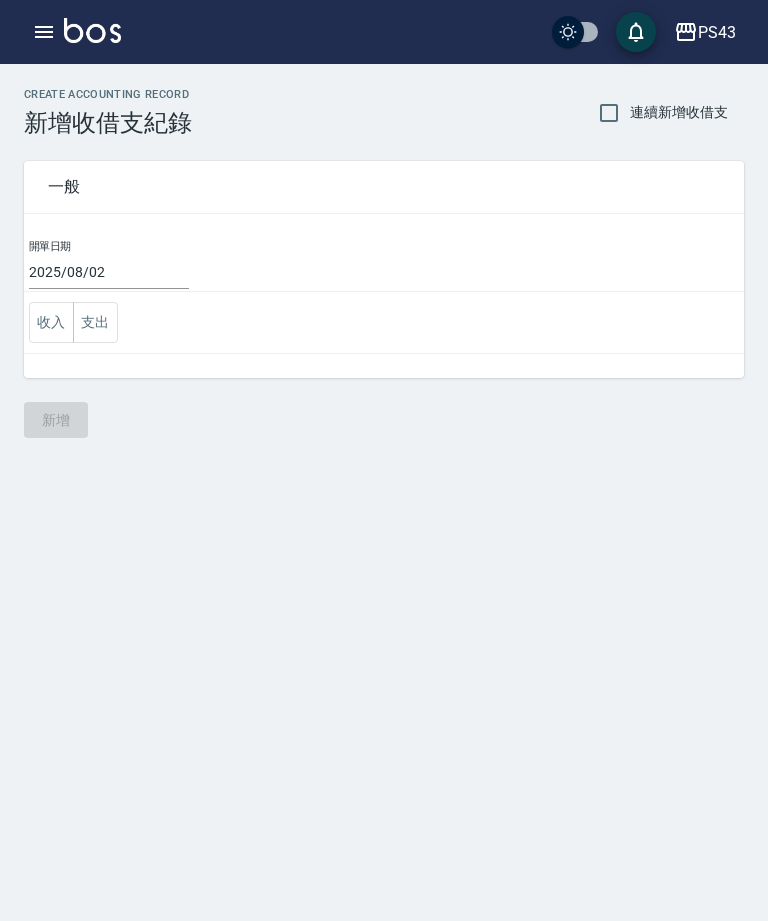 click on "2025/08/02" at bounding box center [109, 272] 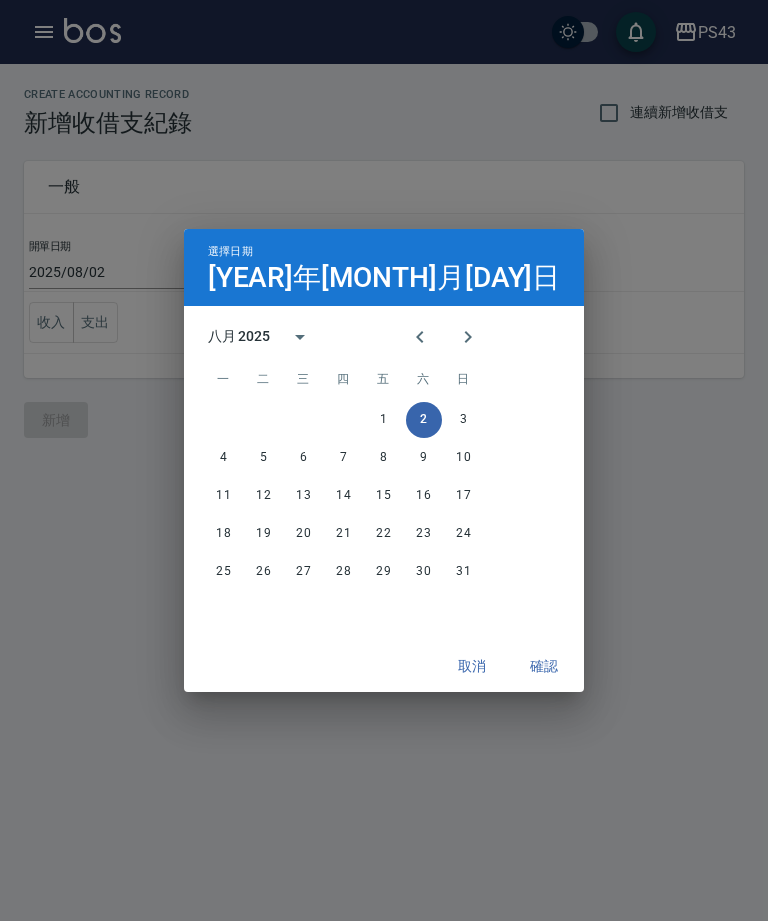 click on "1" at bounding box center (384, 420) 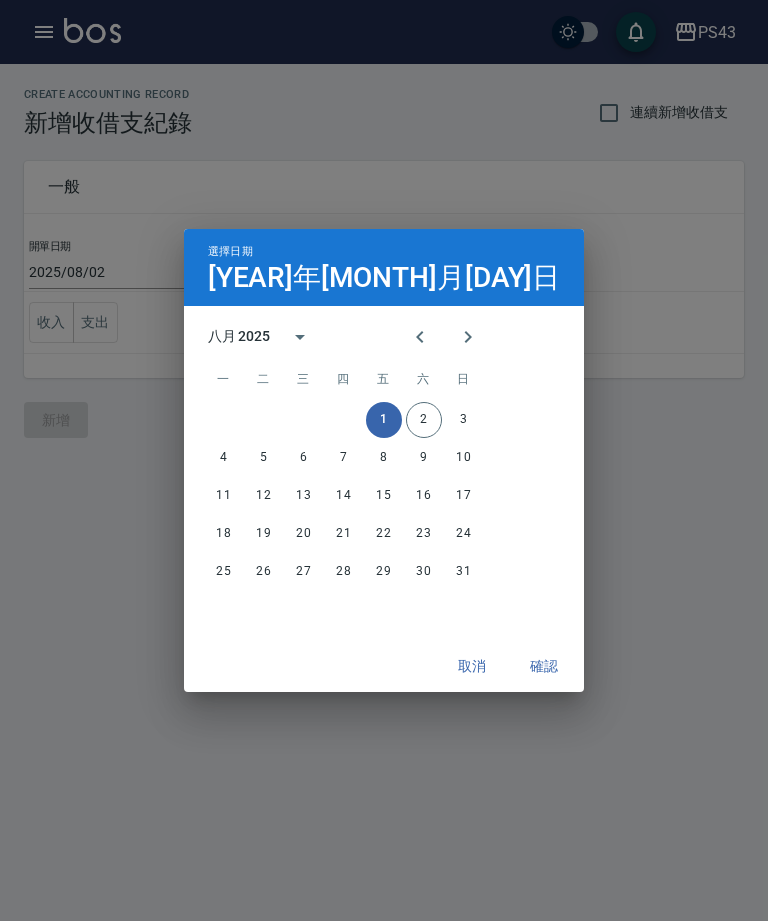 type on "2025/08/01" 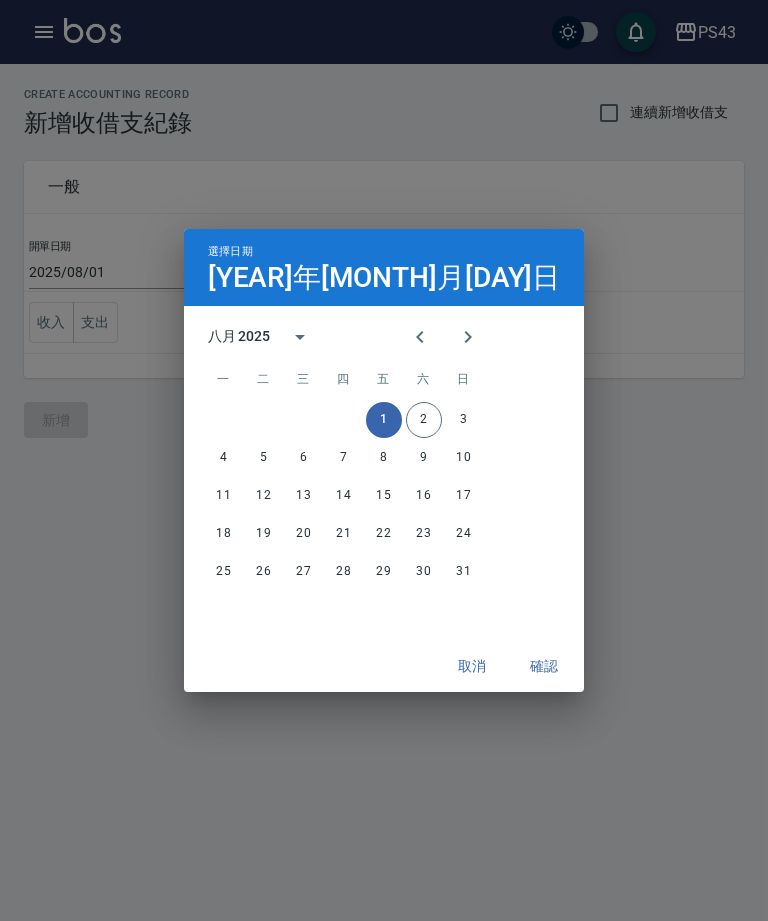 click on "確認" at bounding box center [544, 666] 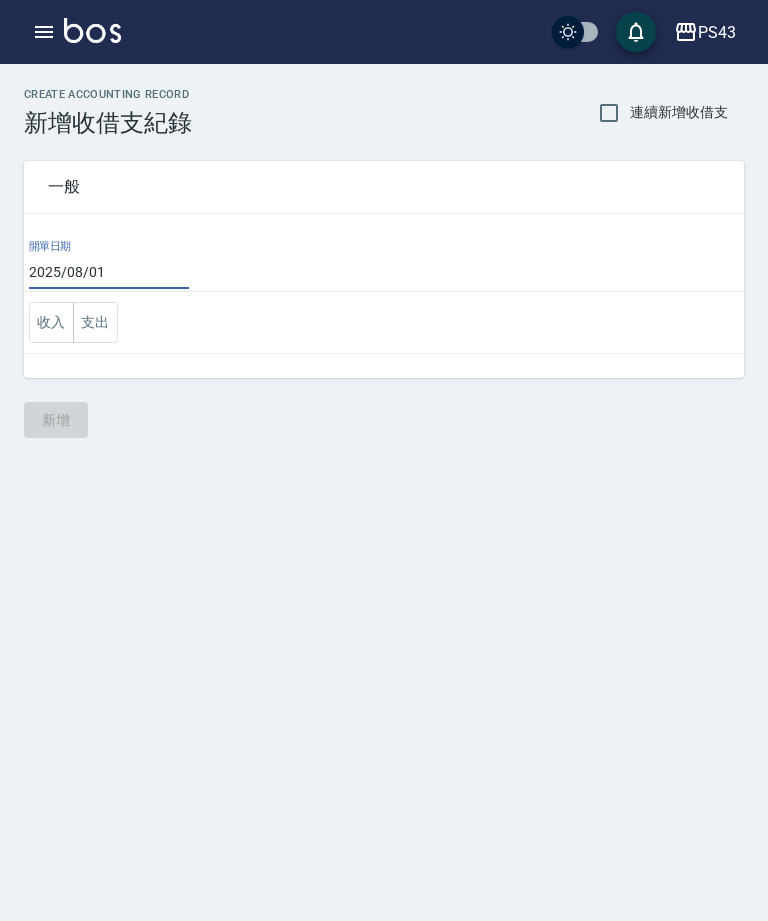 click on "支出" at bounding box center (95, 322) 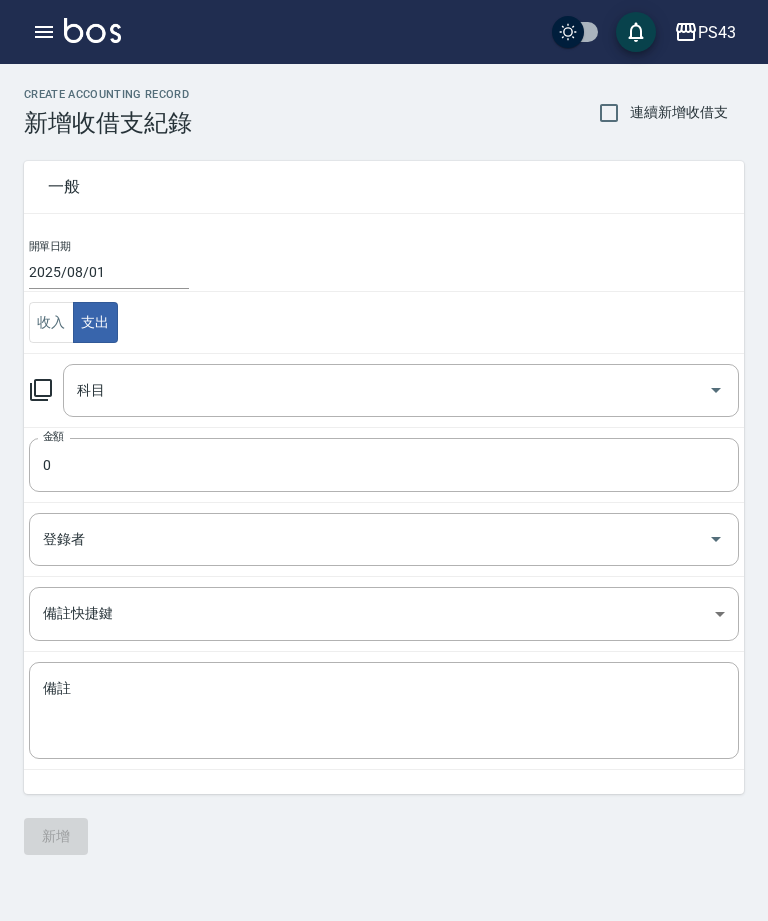 click 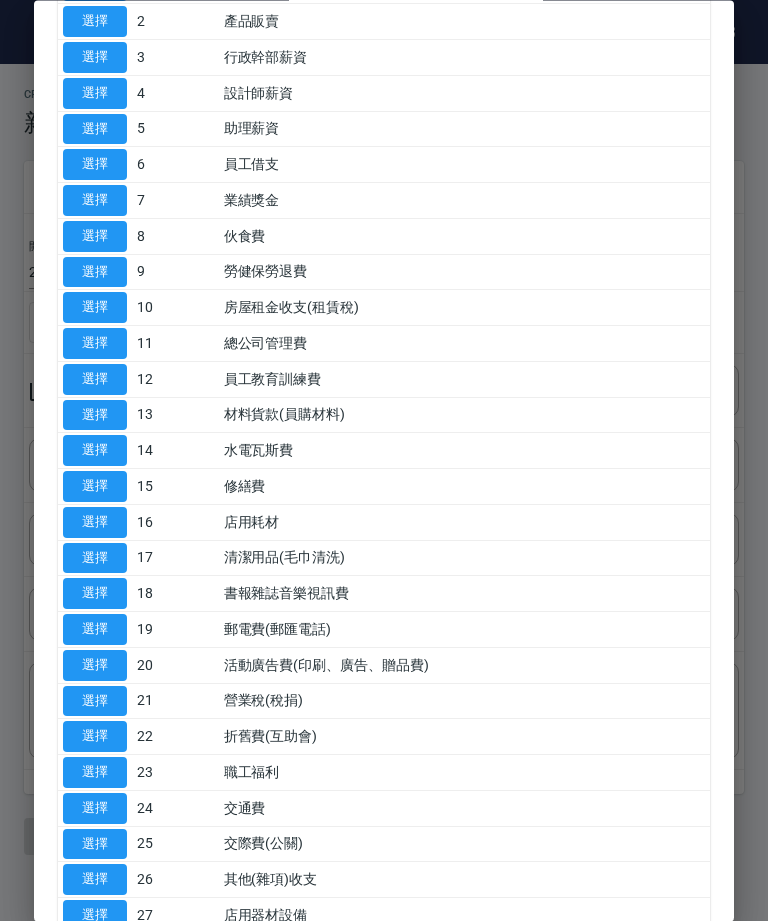 scroll, scrollTop: 221, scrollLeft: 0, axis: vertical 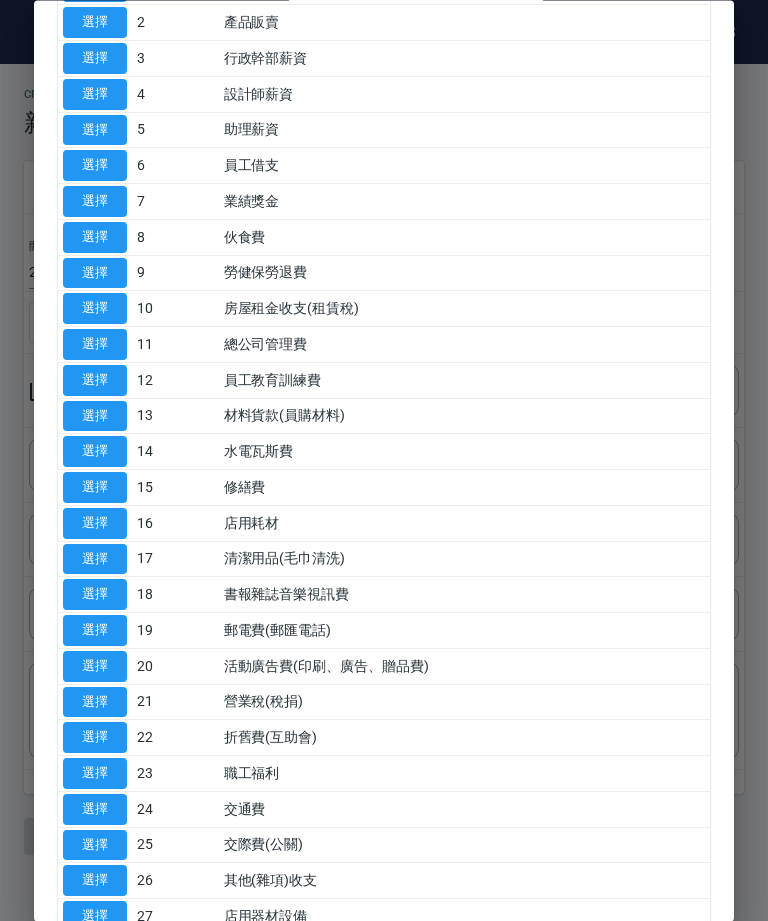 click on "選擇" at bounding box center [95, 452] 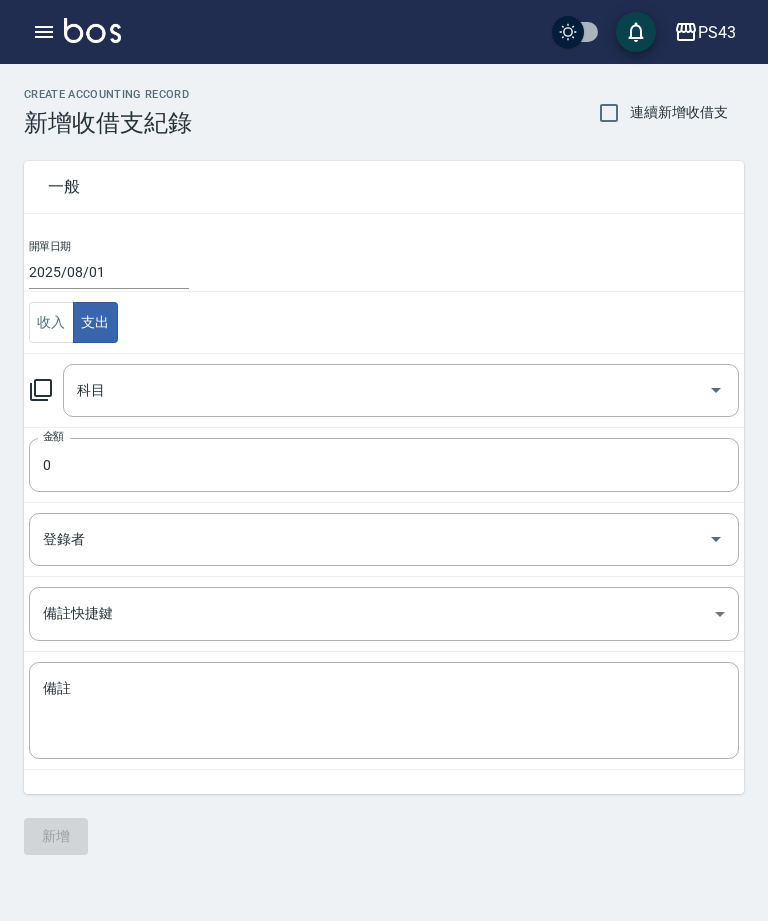 type on "14 水電瓦斯費" 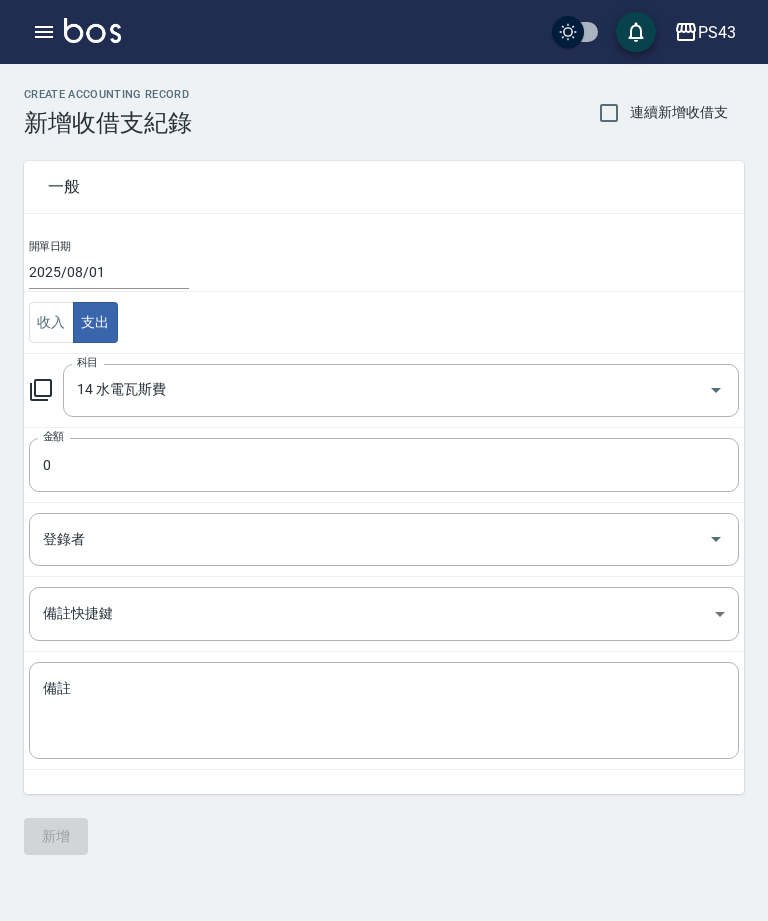 click on "0" at bounding box center (384, 465) 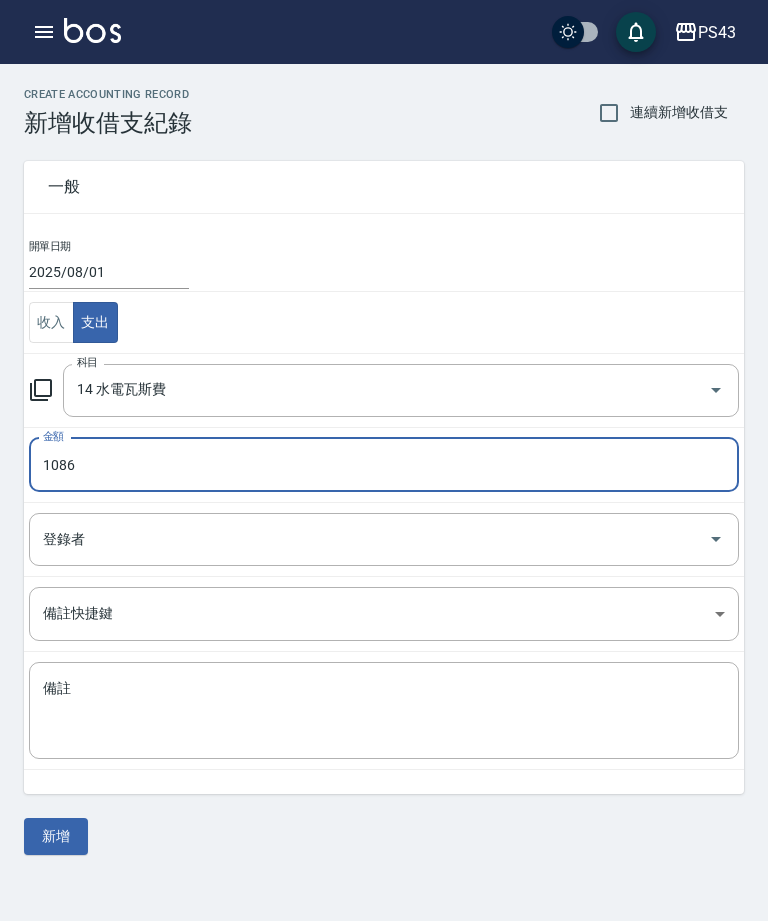 scroll, scrollTop: 64, scrollLeft: 0, axis: vertical 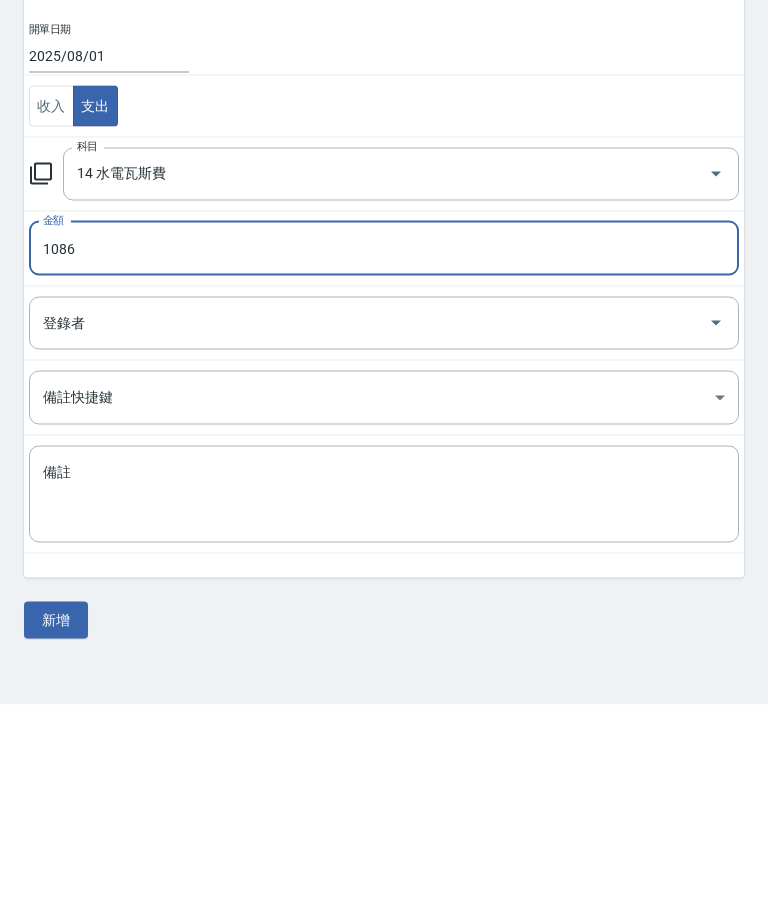 type on "1086" 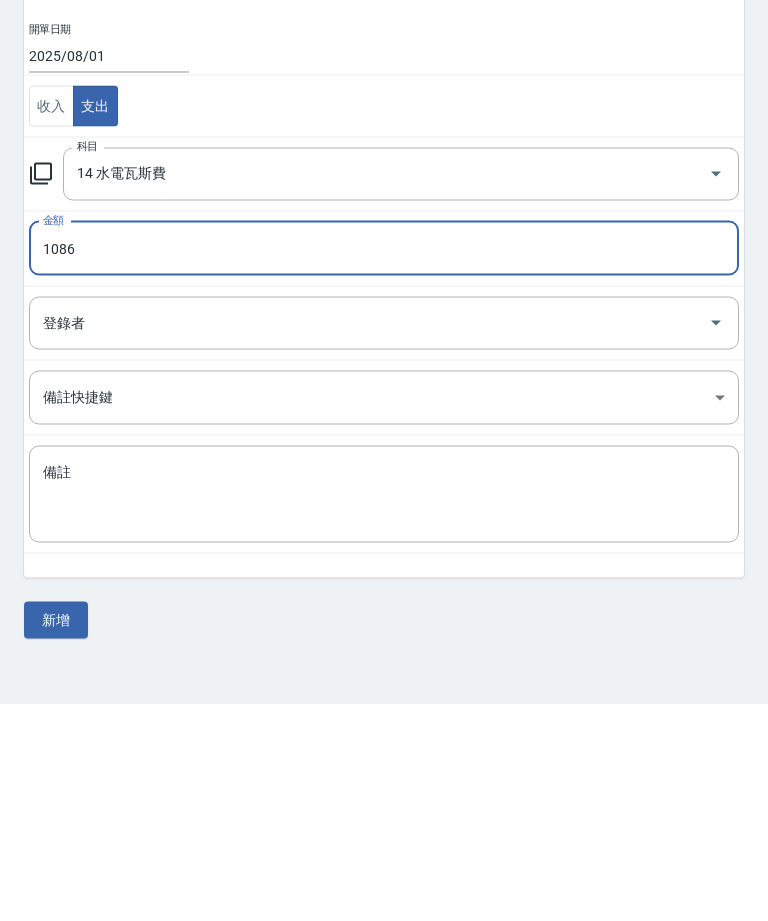 click on "新增" at bounding box center (56, 836) 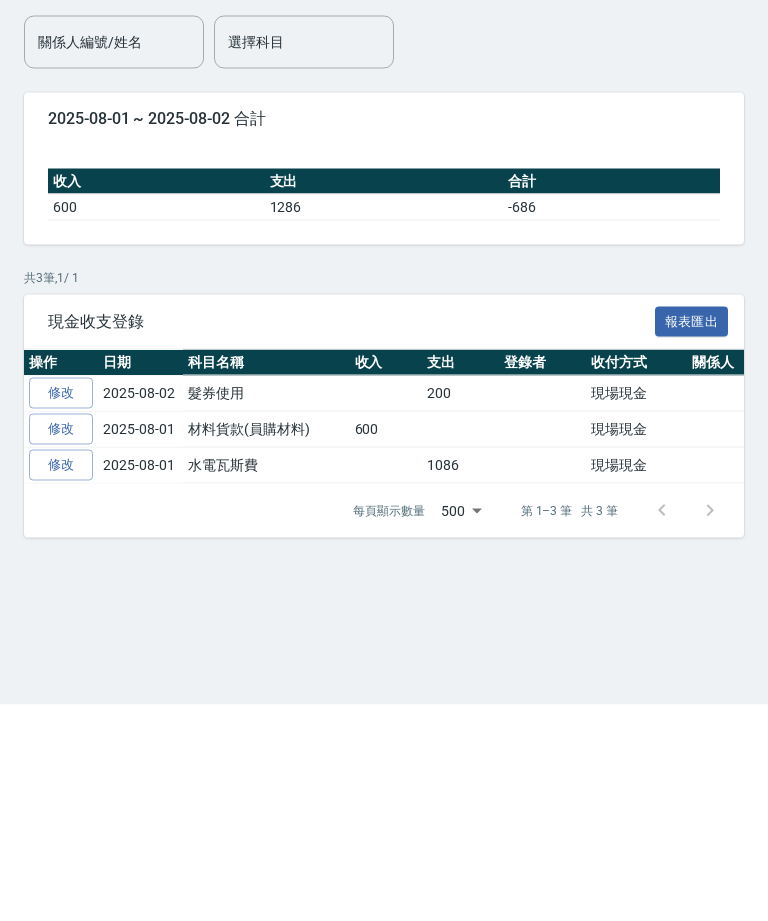 scroll, scrollTop: 0, scrollLeft: 0, axis: both 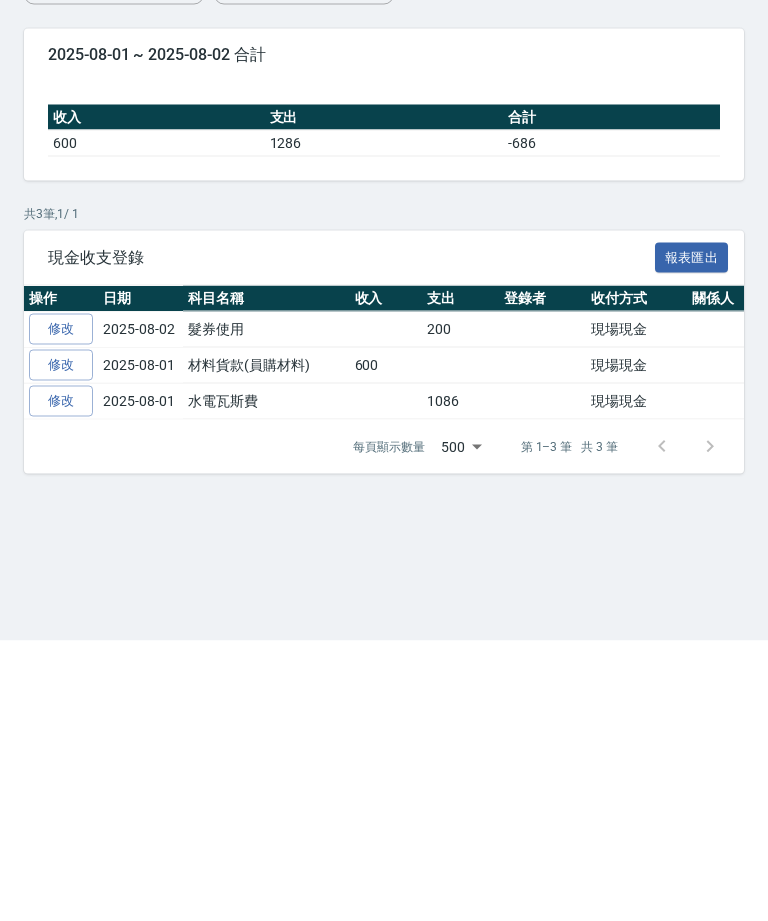 click 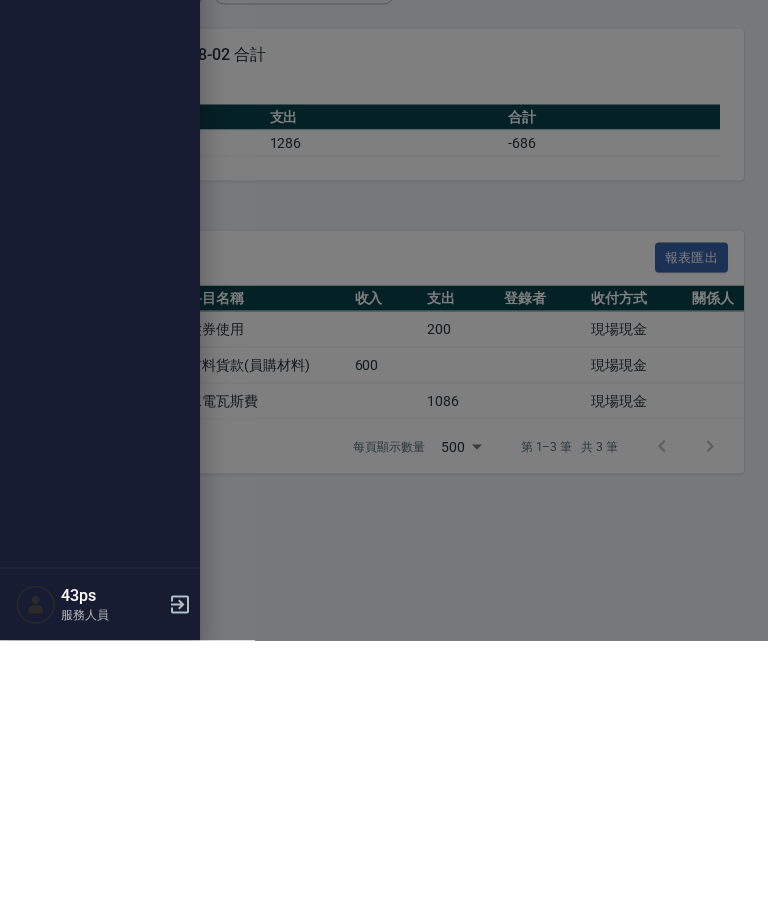 click on "櫃檯作業" at bounding box center [100, 34] 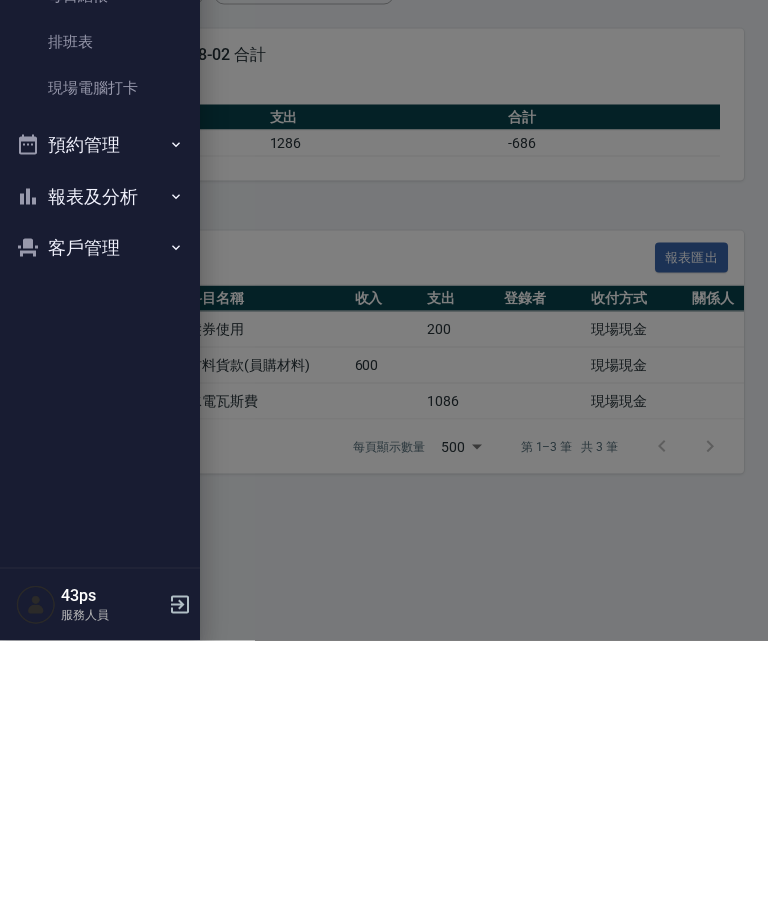 click on "每日結帳" at bounding box center (100, 276) 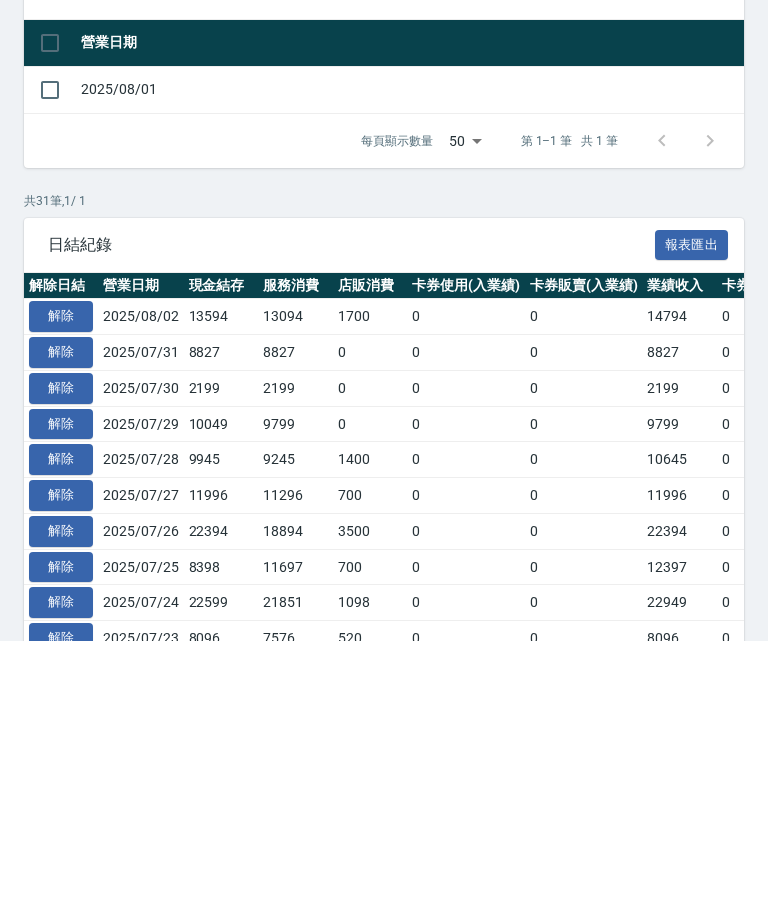 click at bounding box center [50, 371] 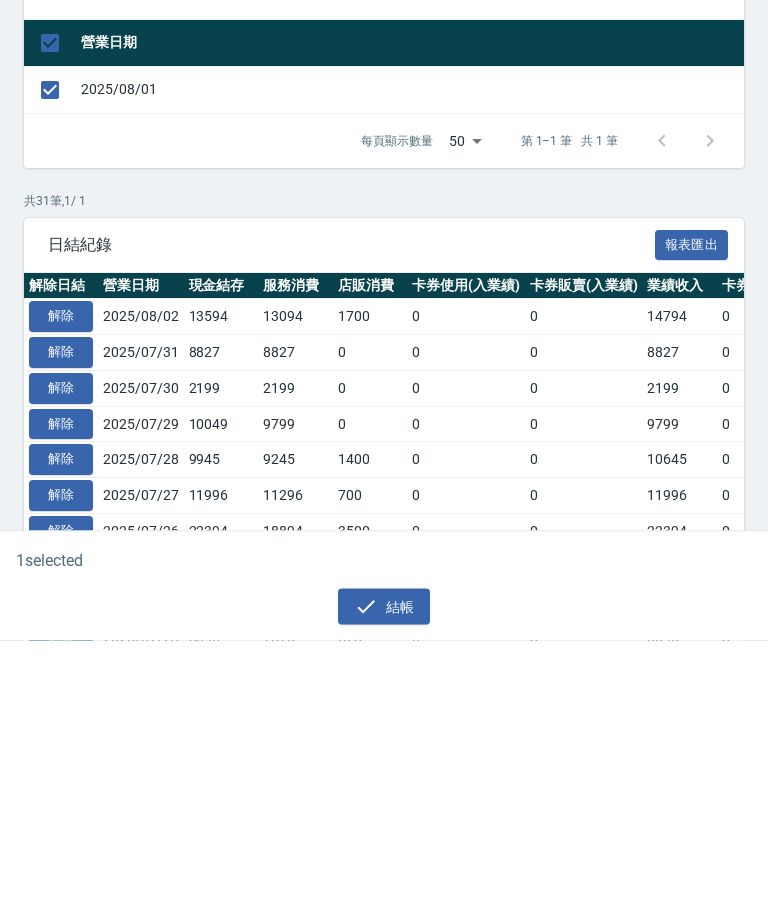 click on "結帳" at bounding box center [384, 887] 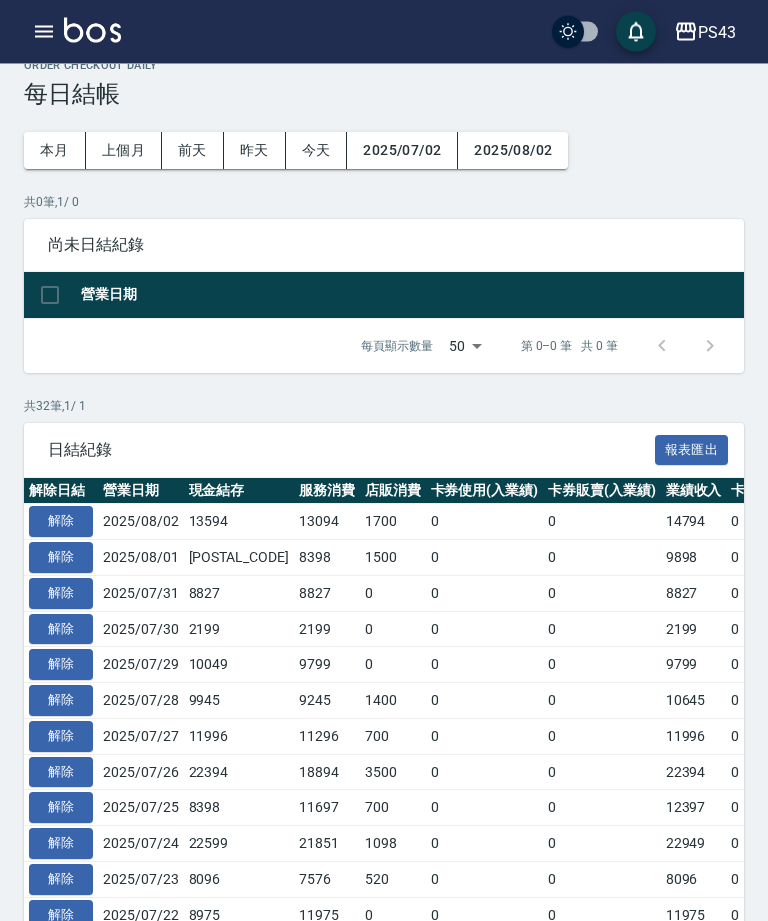 scroll, scrollTop: 29, scrollLeft: 0, axis: vertical 